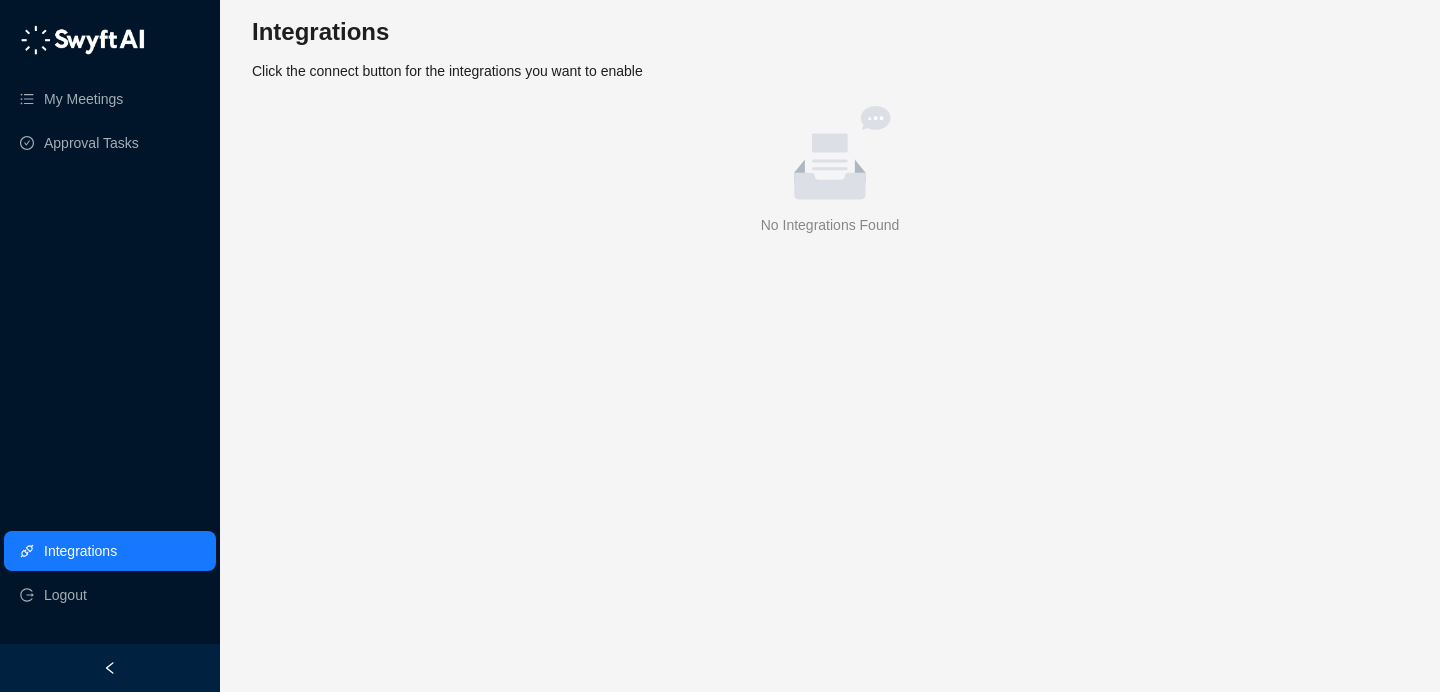 scroll, scrollTop: 0, scrollLeft: 0, axis: both 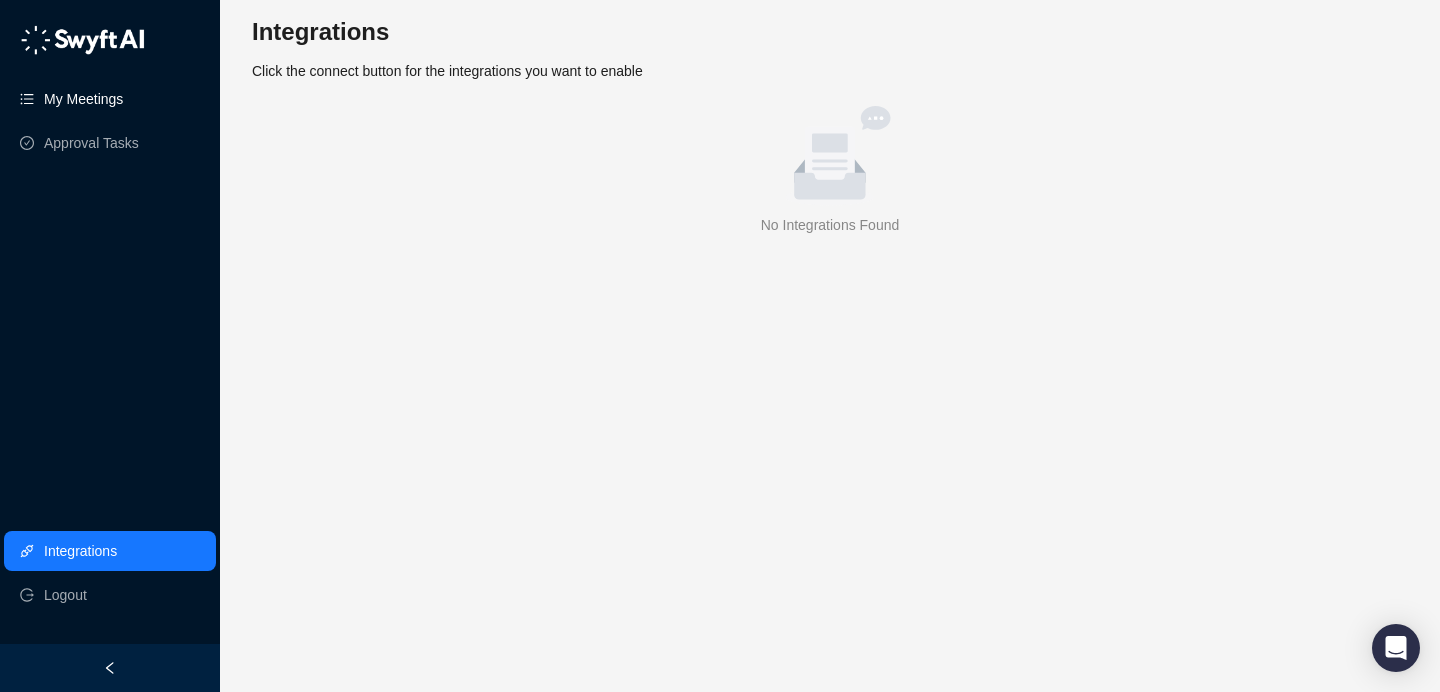 click on "My Meetings" at bounding box center [83, 99] 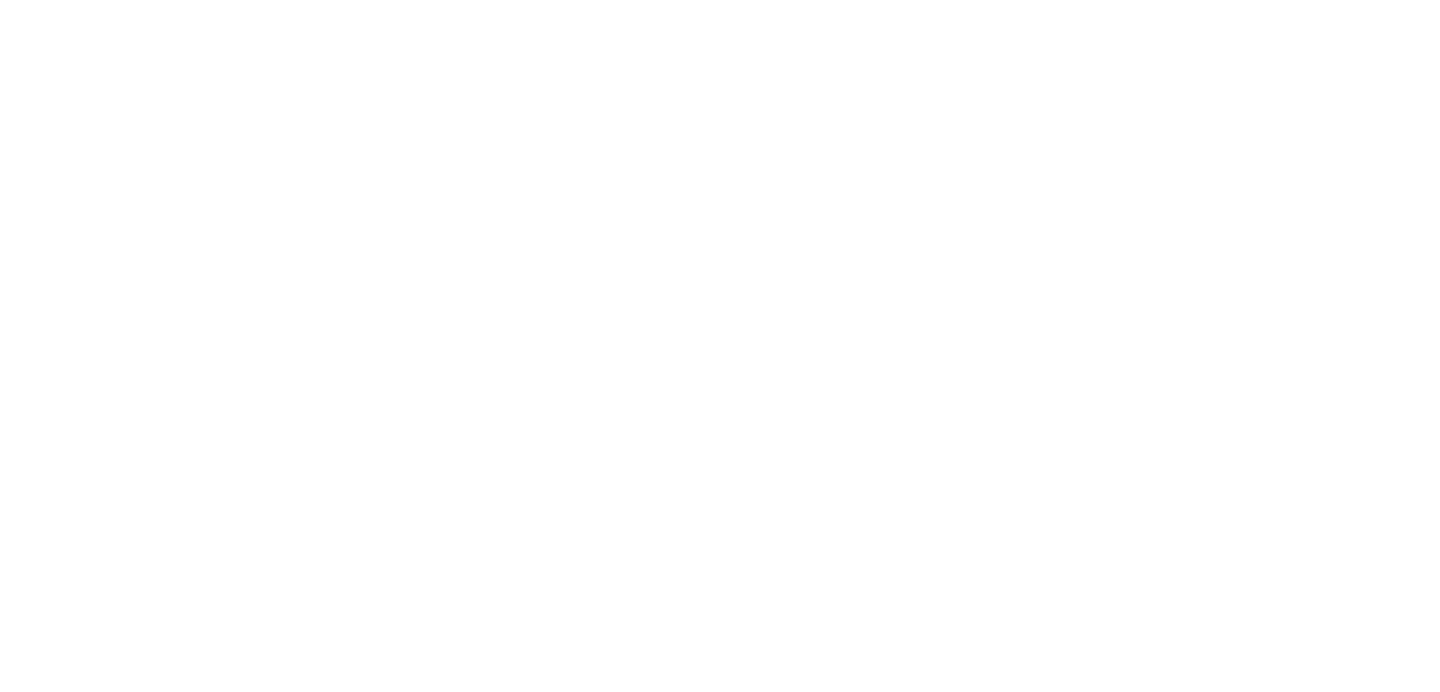 scroll, scrollTop: 0, scrollLeft: 0, axis: both 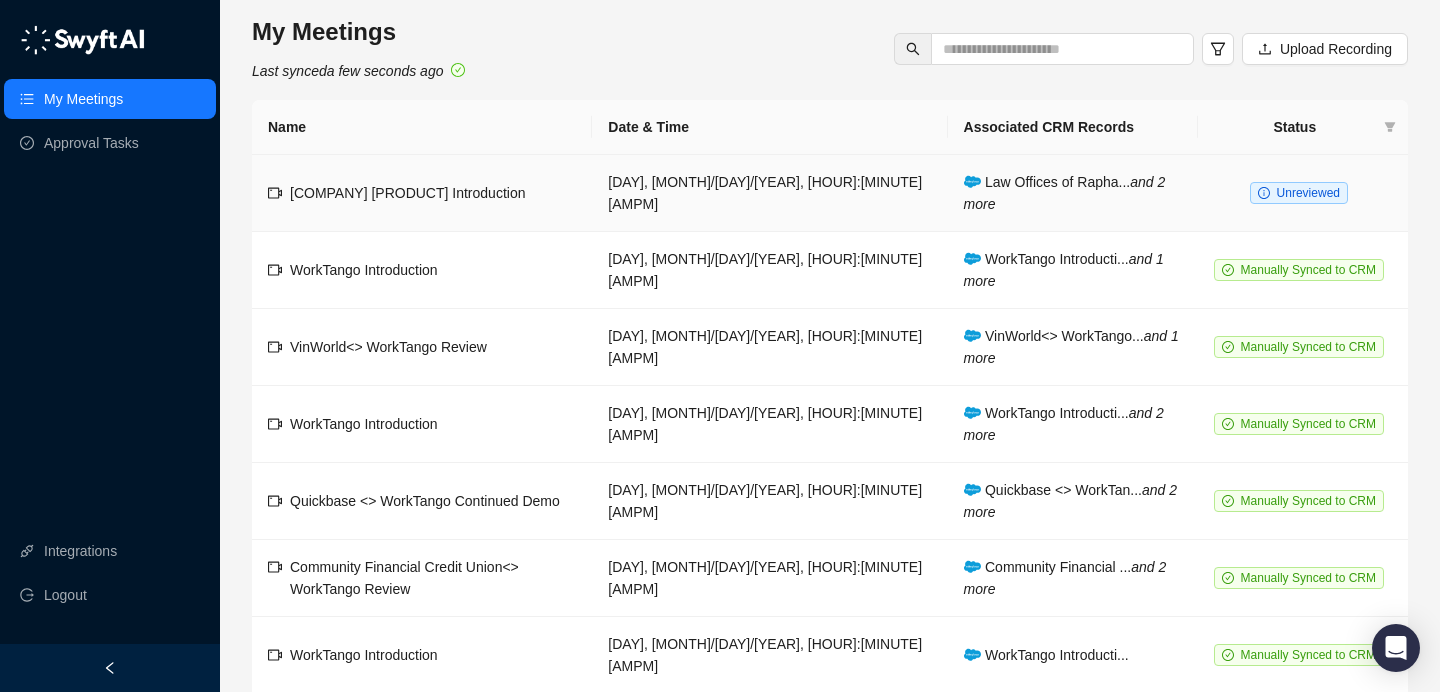 click on "[COMPANY] [PRODUCT] Introduction" at bounding box center [422, 193] 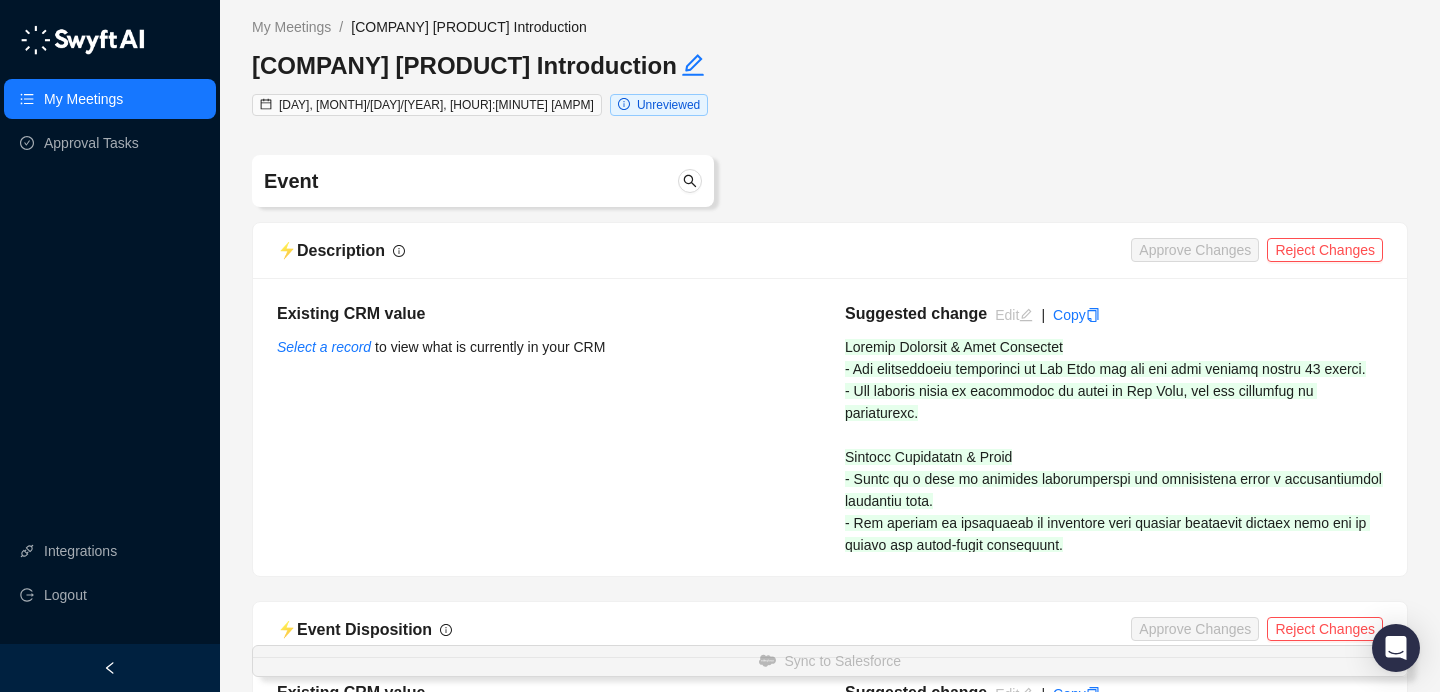 type 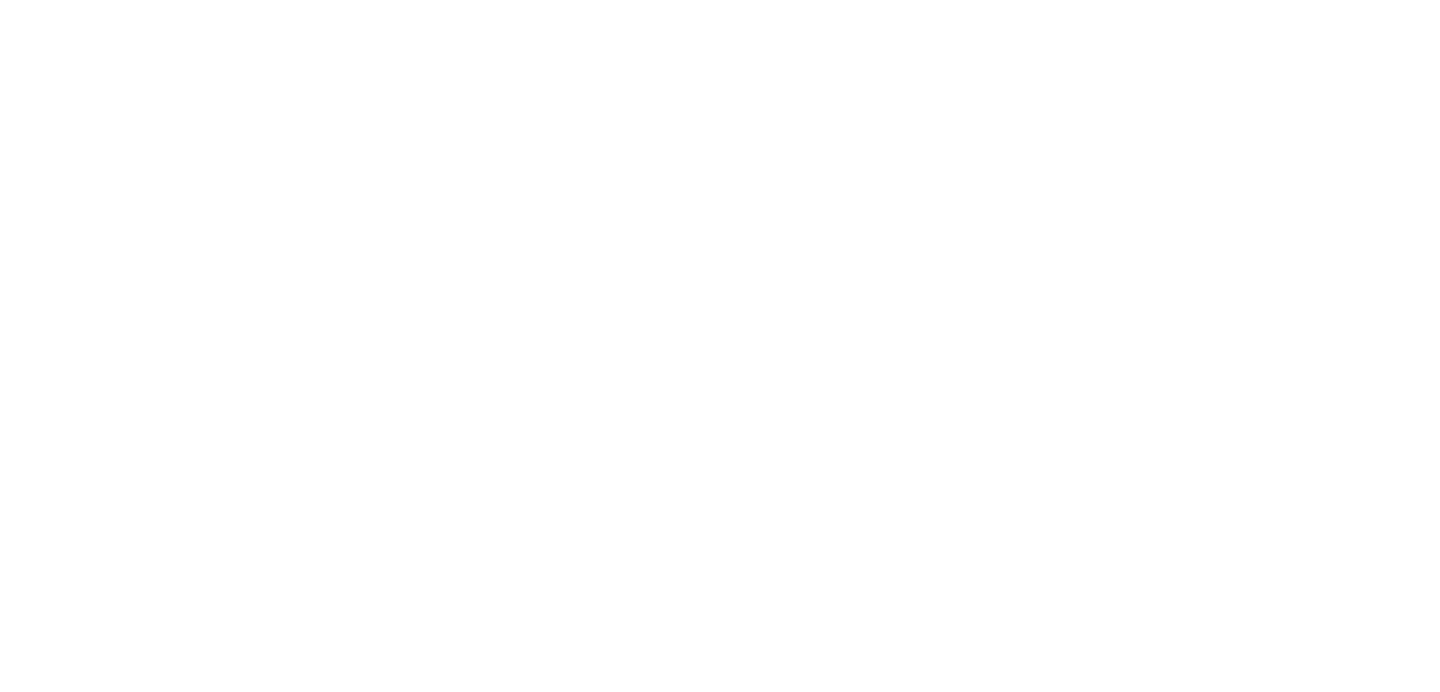scroll, scrollTop: 0, scrollLeft: 0, axis: both 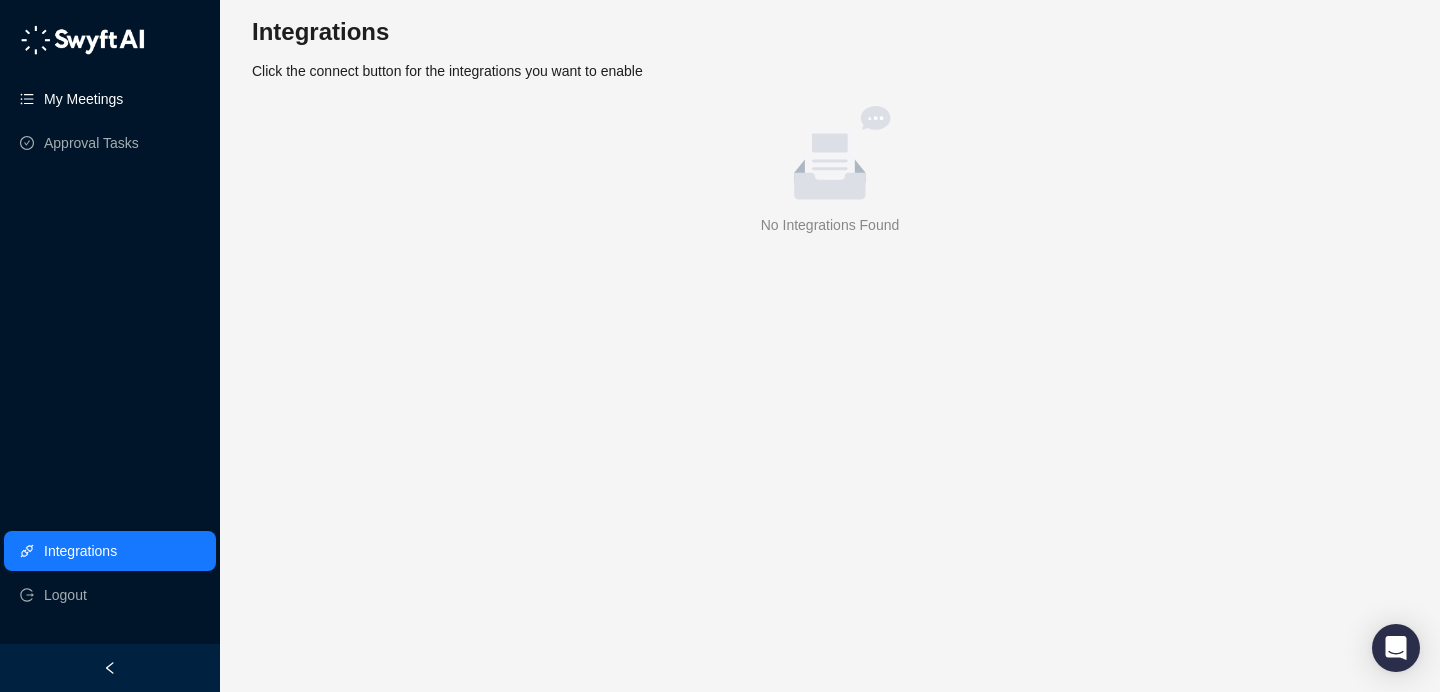 click on "My Meetings" at bounding box center (83, 99) 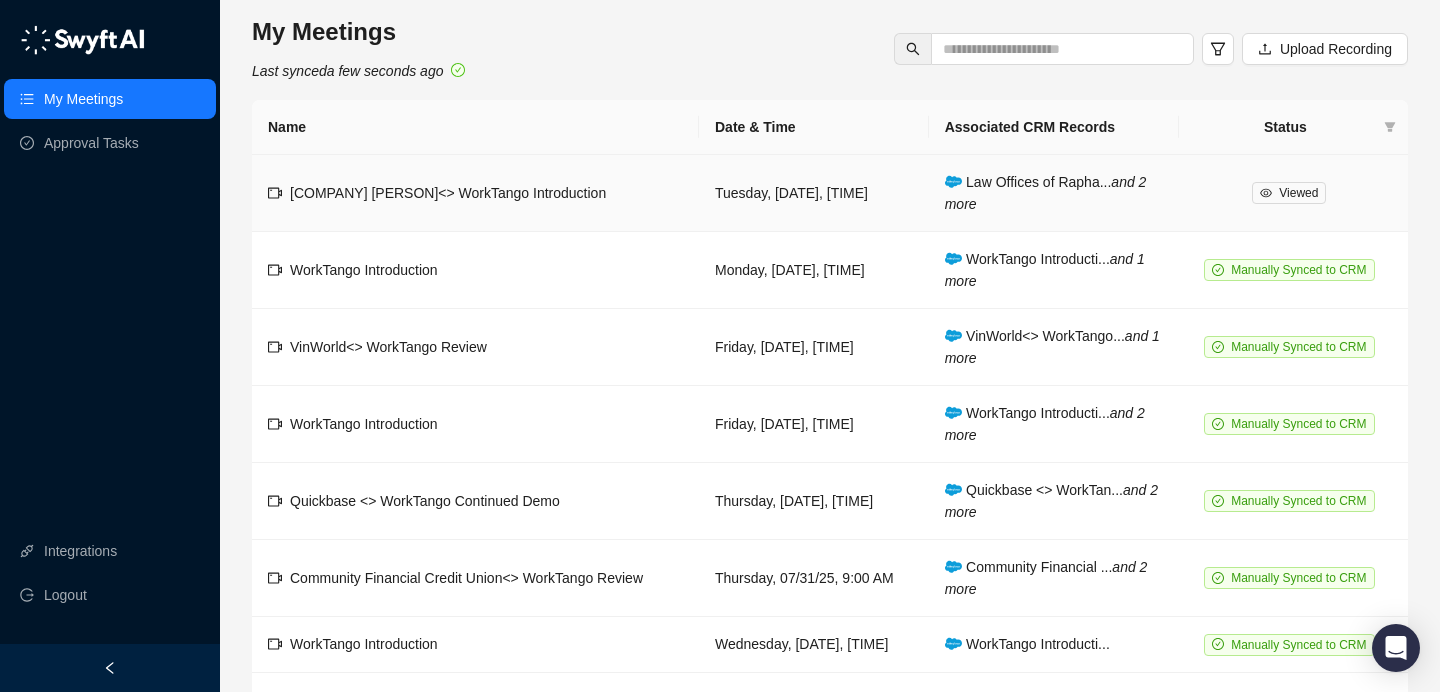 click on "[COMPANY] [PERSON]<> WorkTango Introduction" at bounding box center [448, 193] 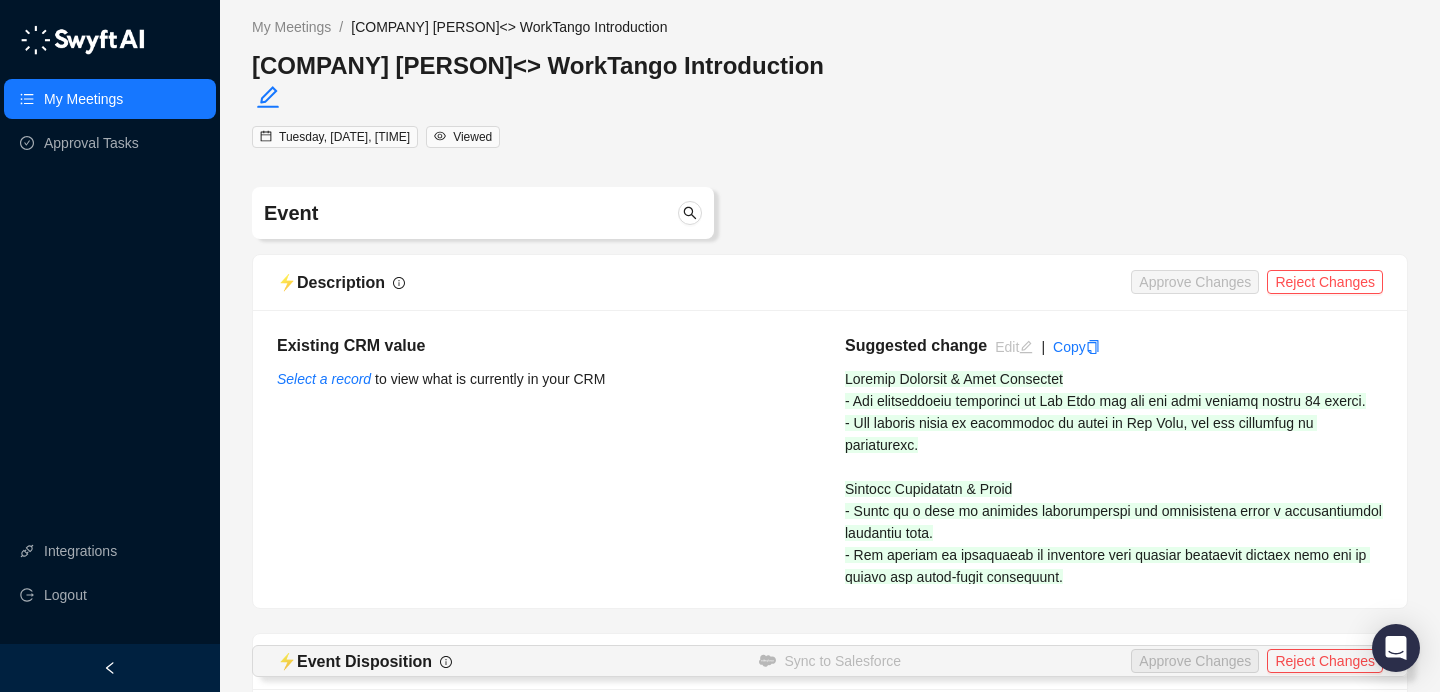 type 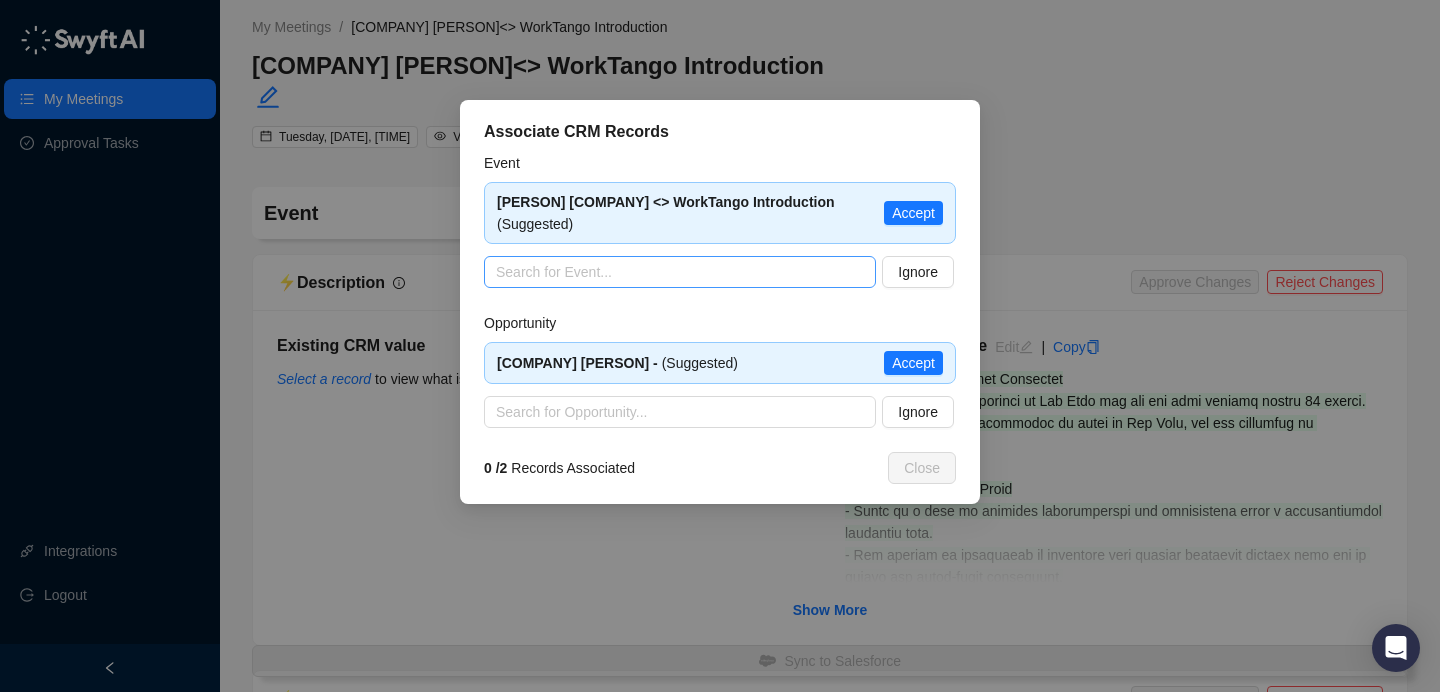 click at bounding box center (674, 272) 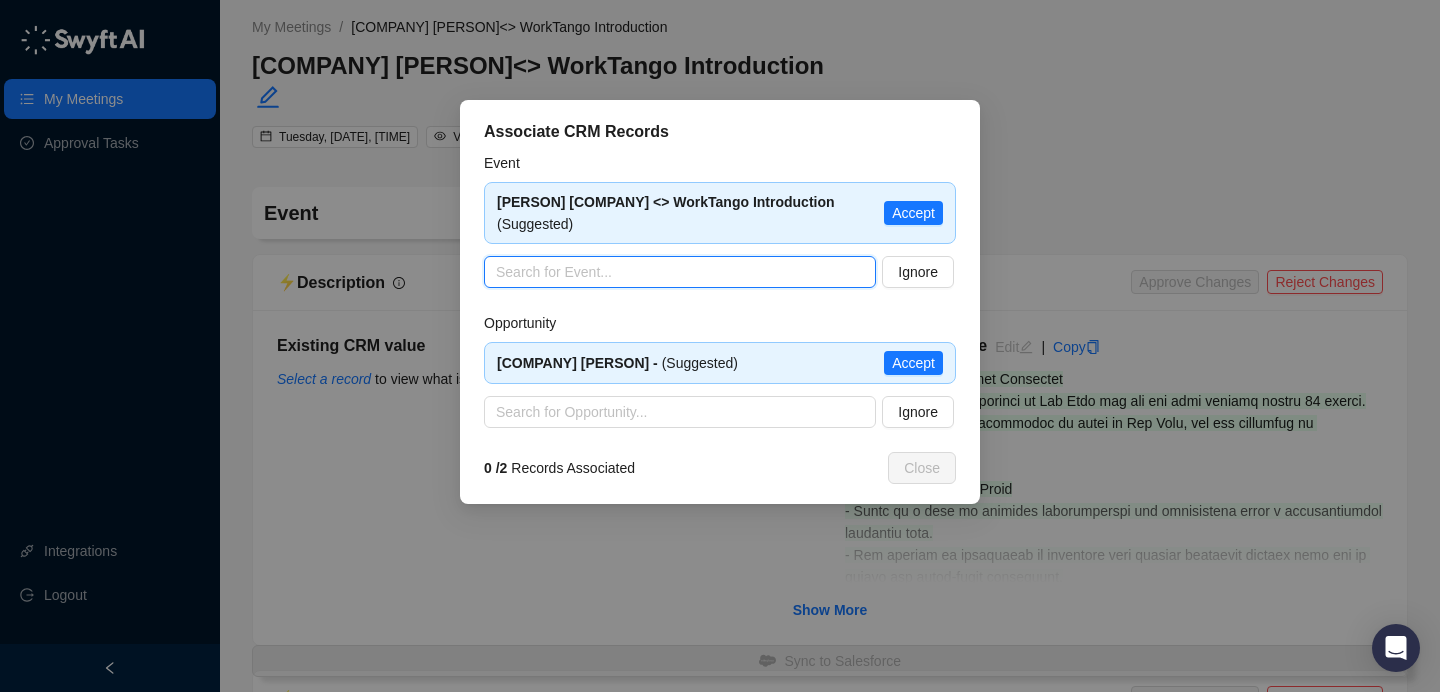 paste on "**********" 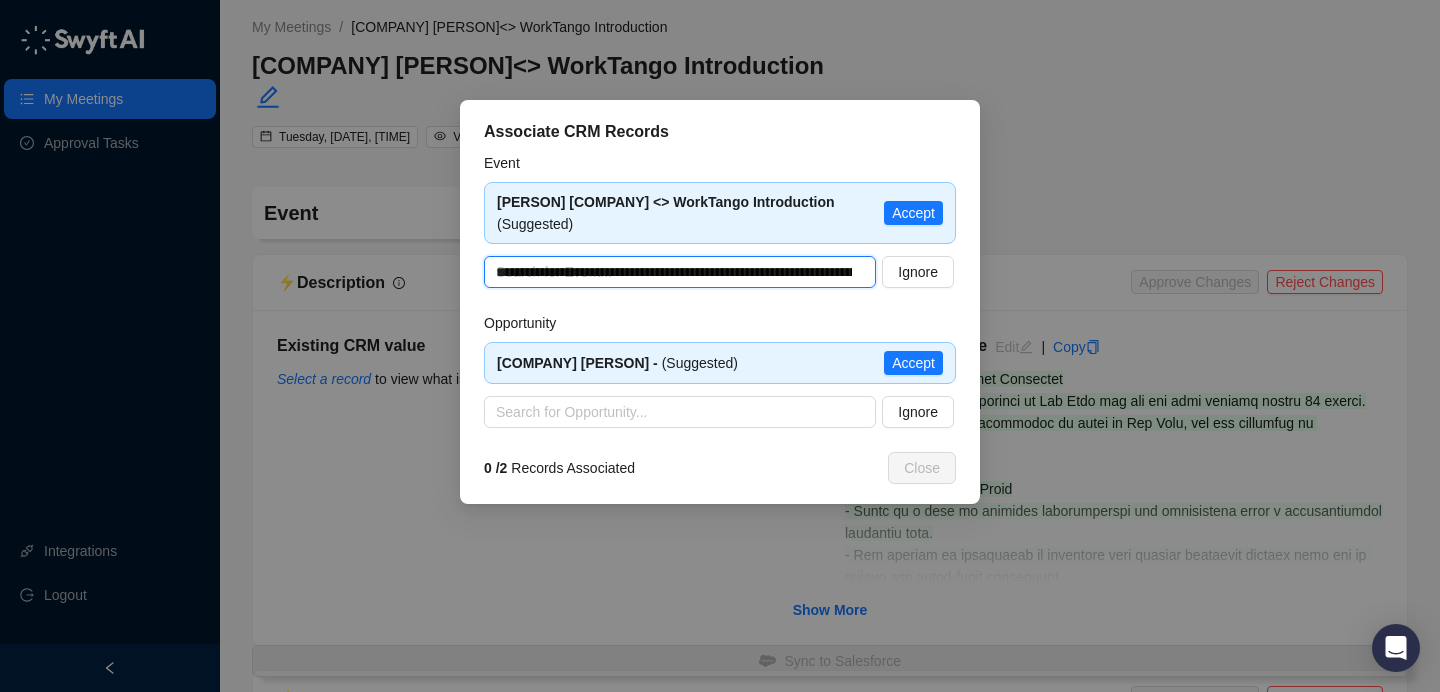 scroll, scrollTop: 0, scrollLeft: 406, axis: horizontal 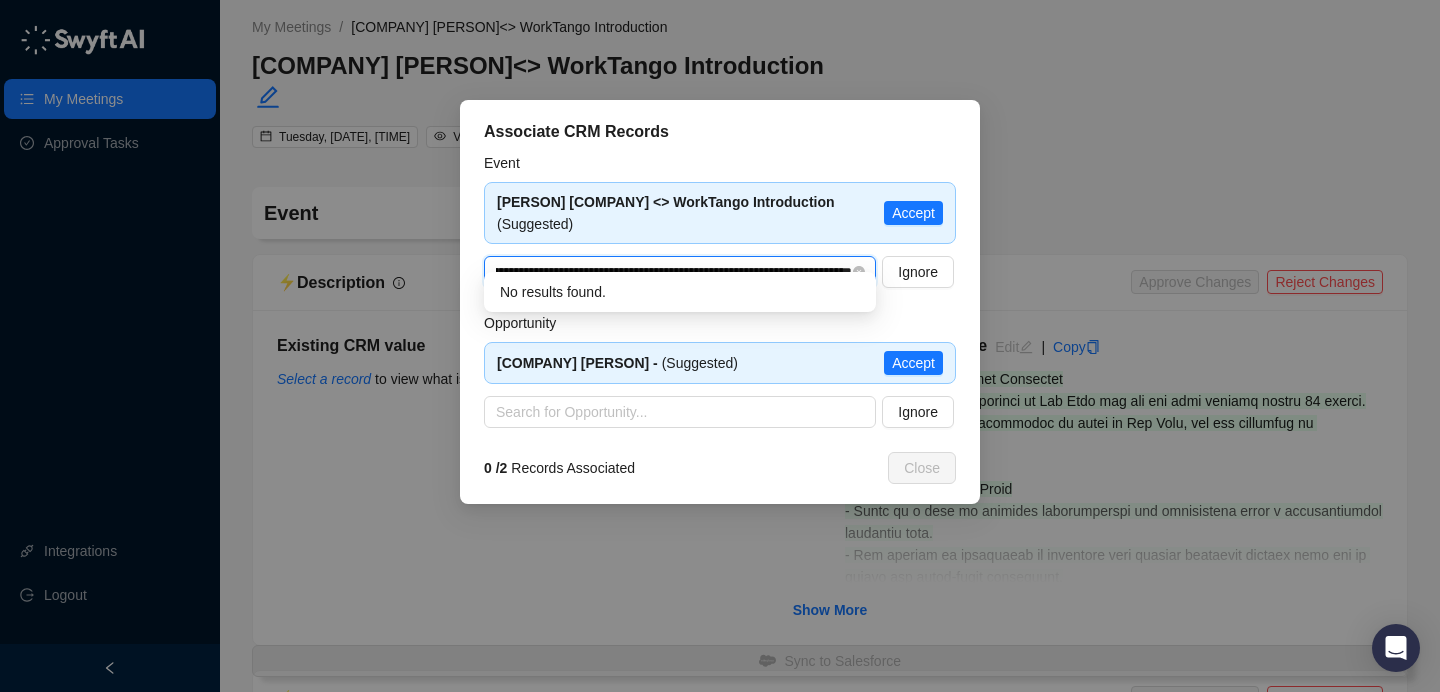 click on "**********" at bounding box center [674, 272] 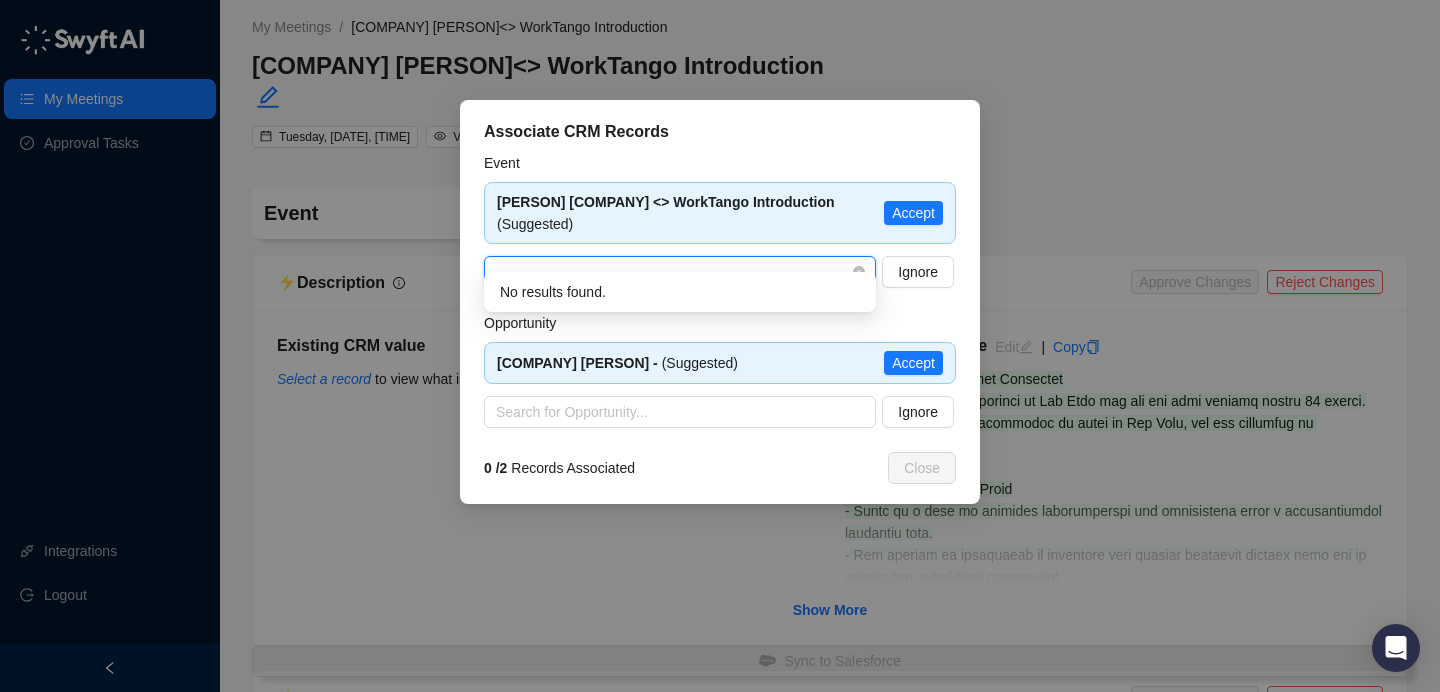 scroll, scrollTop: 0, scrollLeft: 0, axis: both 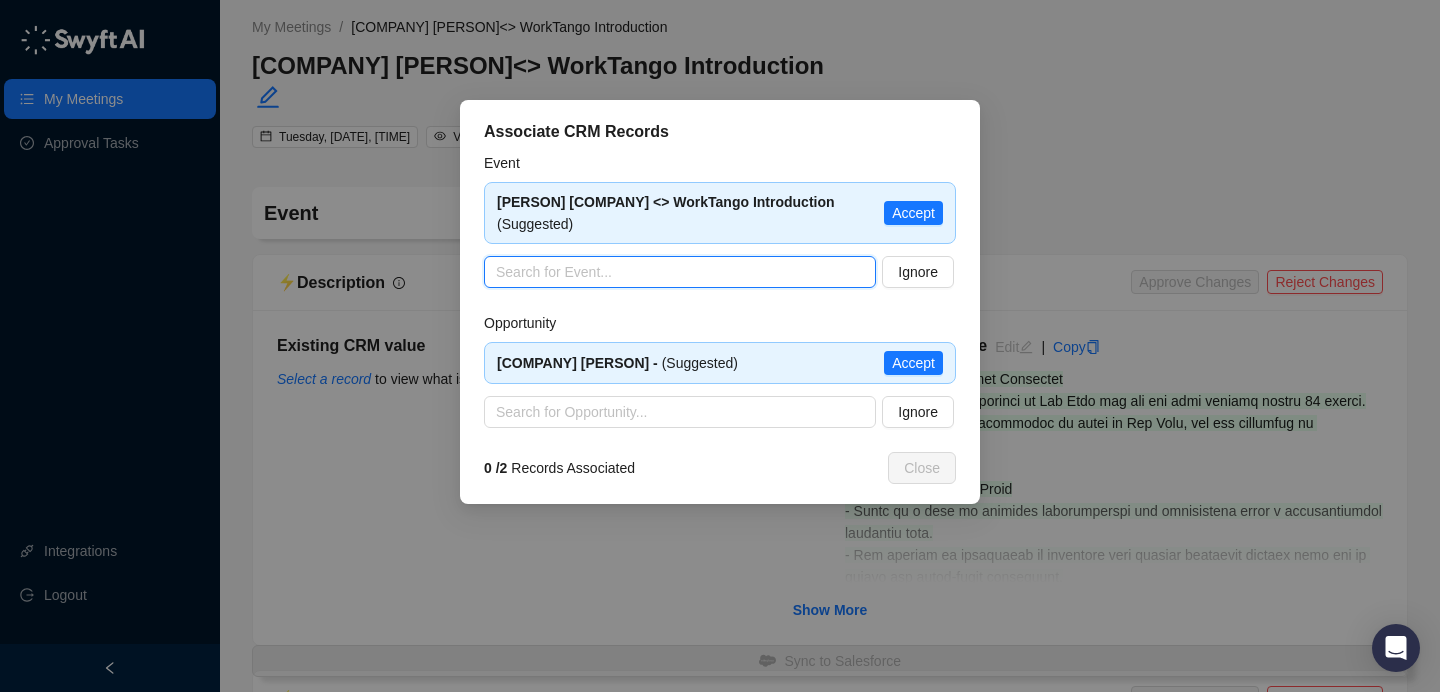 paste on "**********" 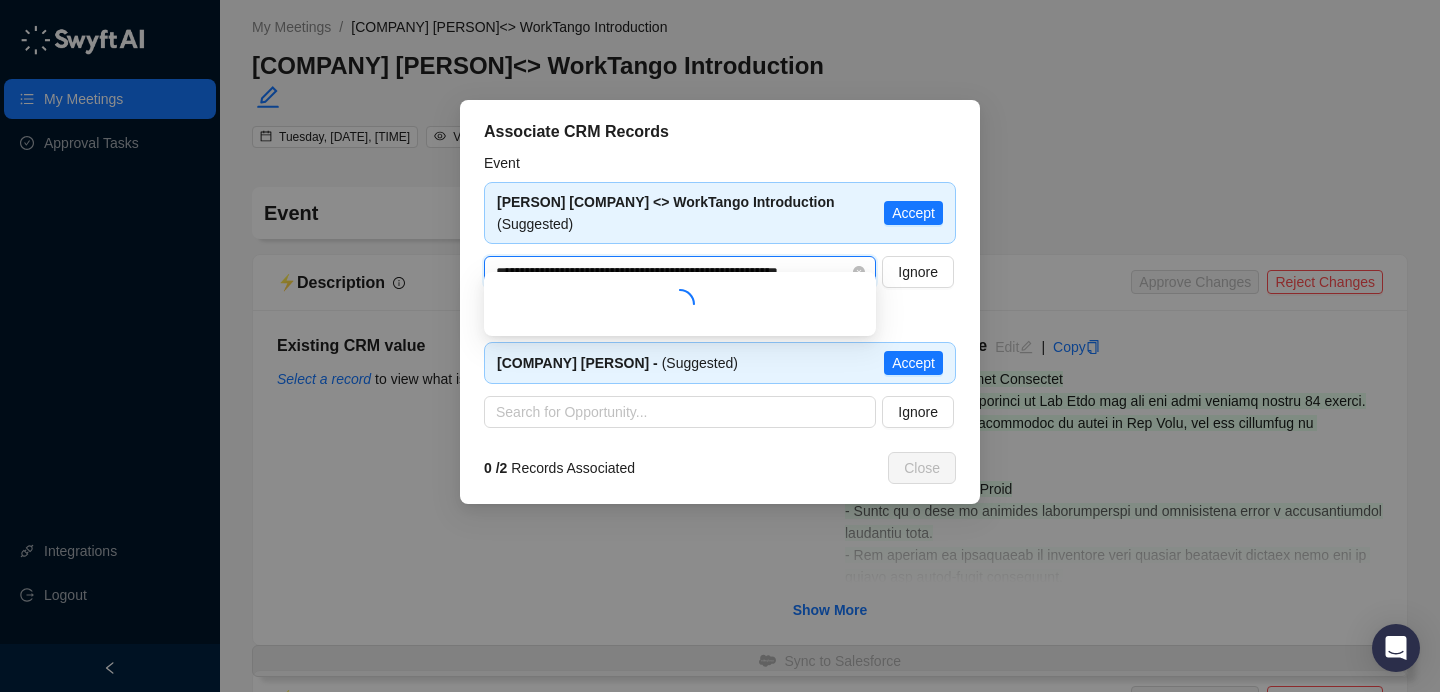 scroll, scrollTop: 0, scrollLeft: 26, axis: horizontal 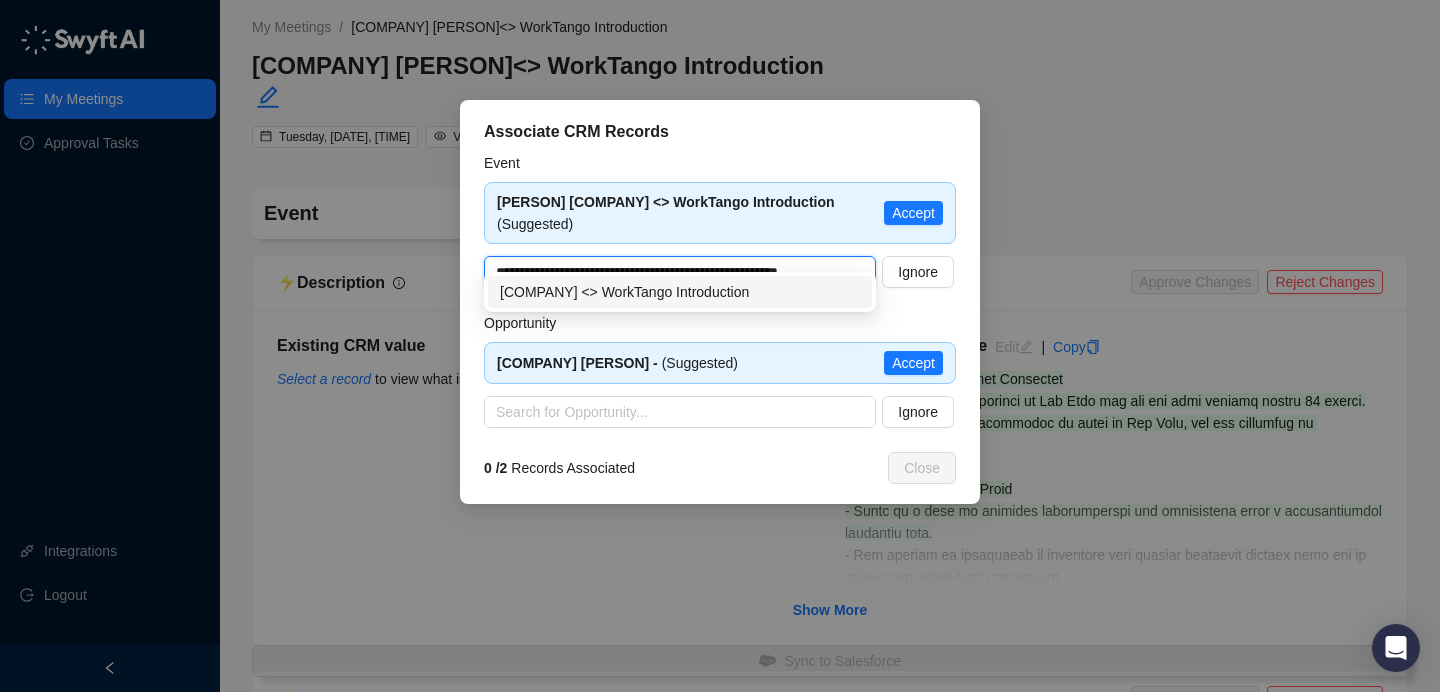 click on "[COMPANY] <> WorkTango Introduction" at bounding box center [680, 292] 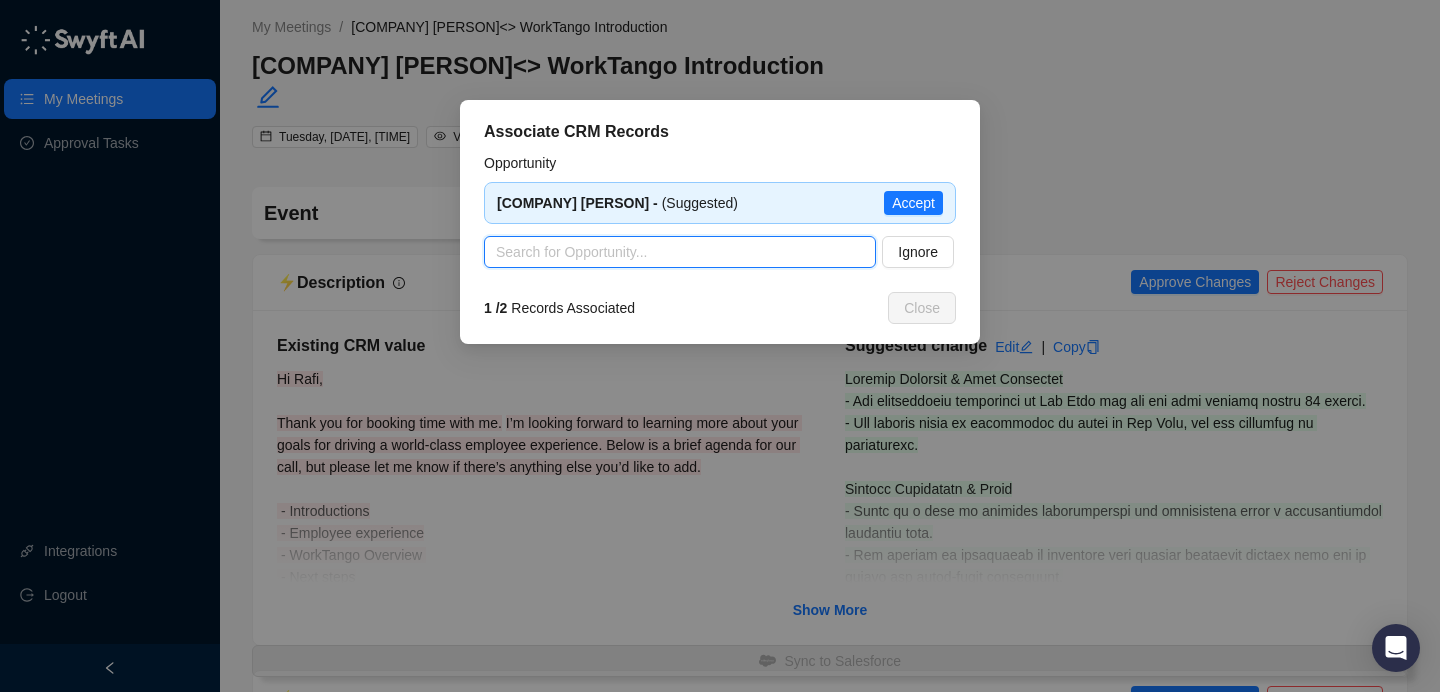 click at bounding box center [674, 252] 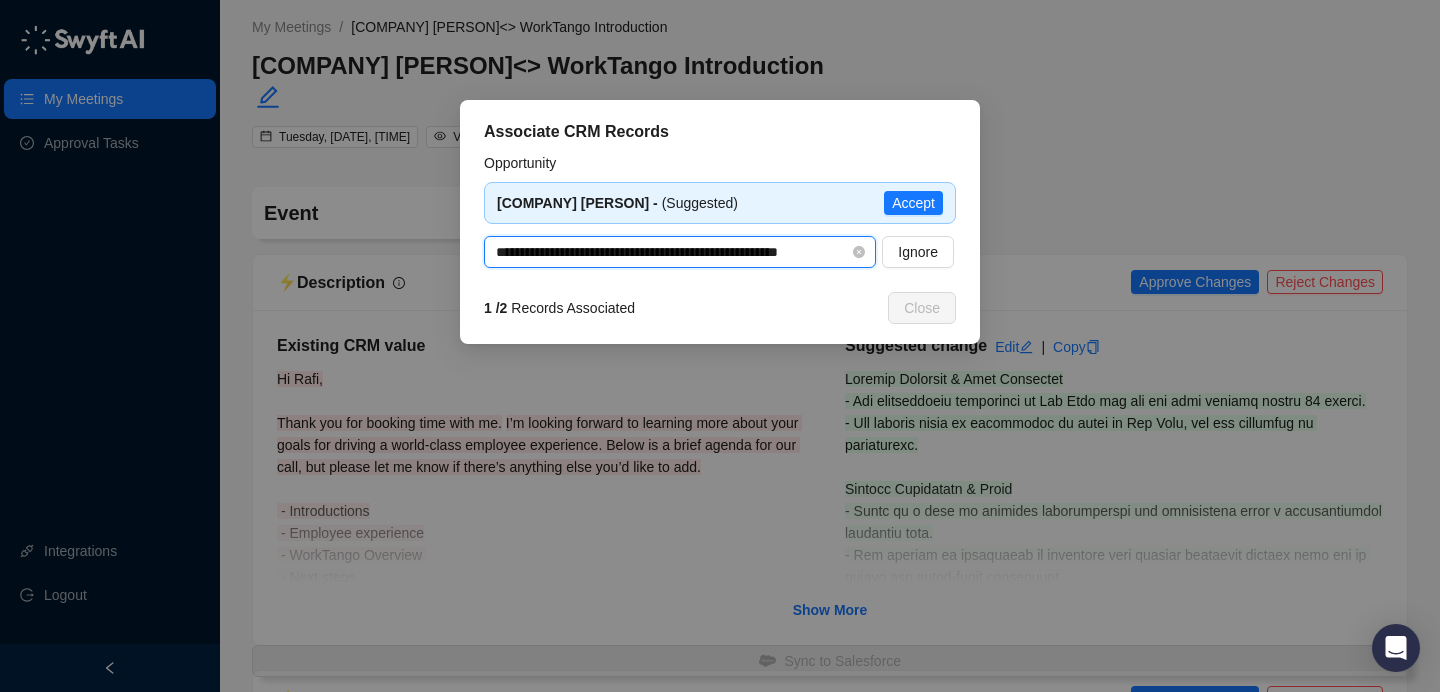 scroll, scrollTop: 0, scrollLeft: 26, axis: horizontal 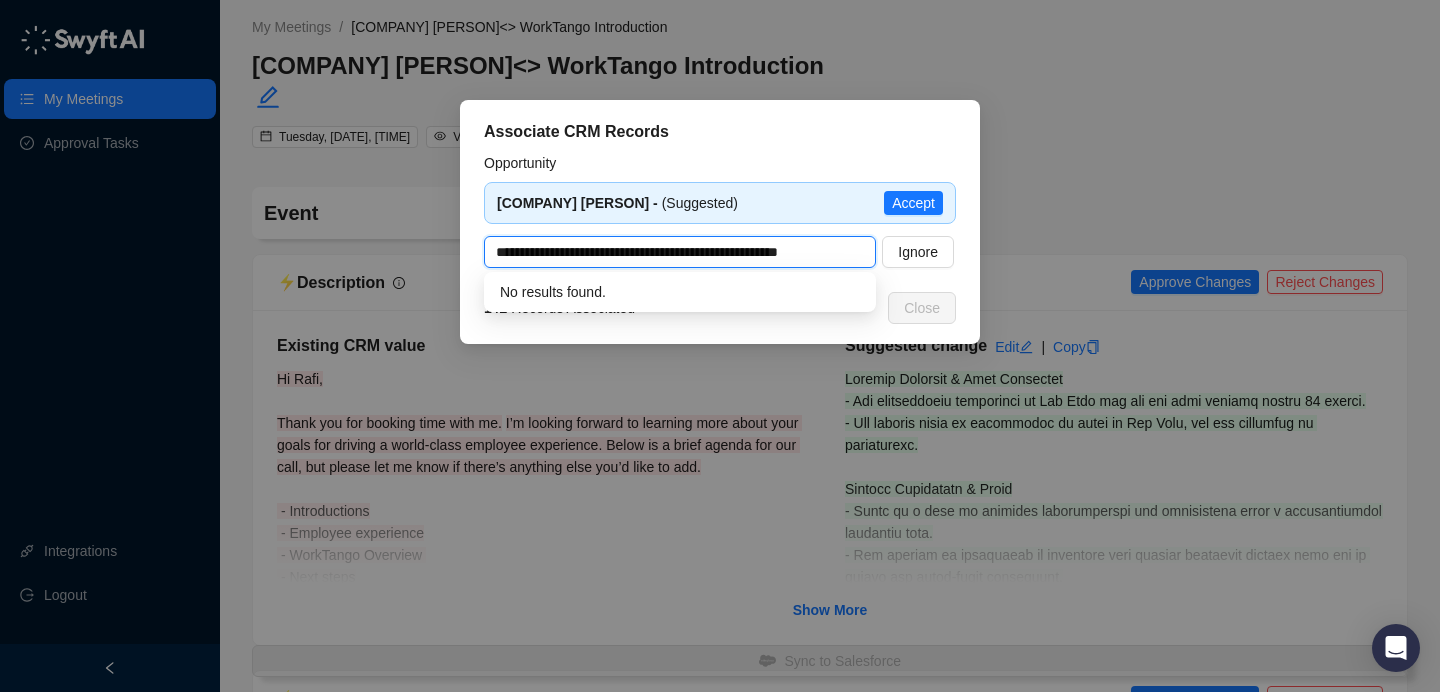 drag, startPoint x: 694, startPoint y: 254, endPoint x: 1004, endPoint y: 255, distance: 310.00162 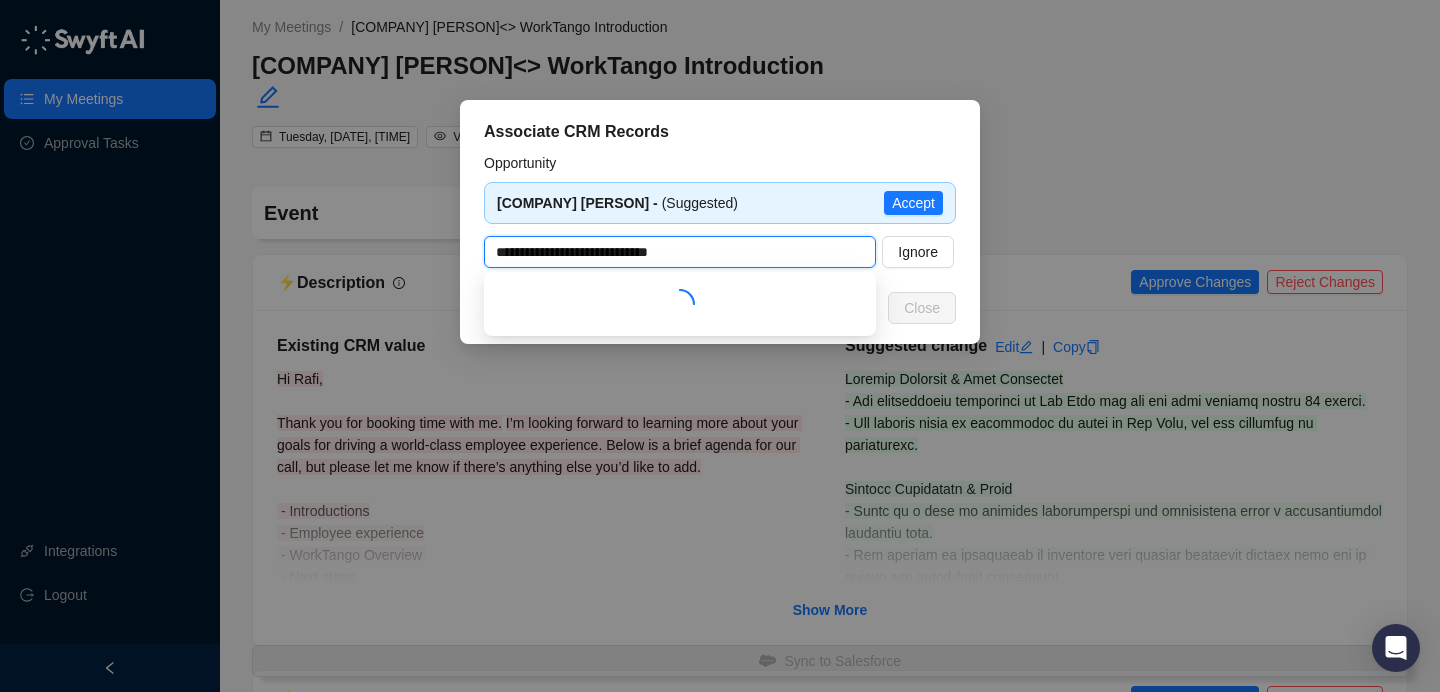 scroll, scrollTop: 0, scrollLeft: 0, axis: both 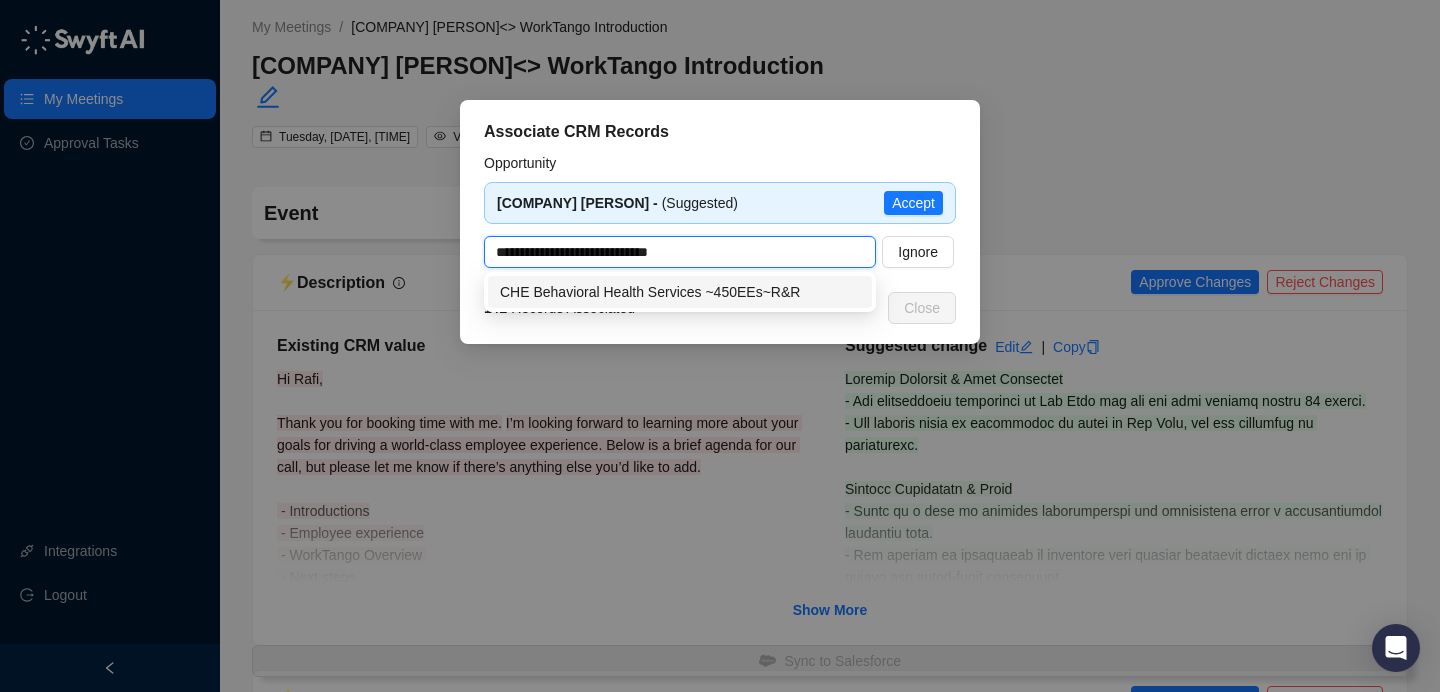 click on "CHE Behavioral Health Services ~450EEs~R&R" at bounding box center [680, 292] 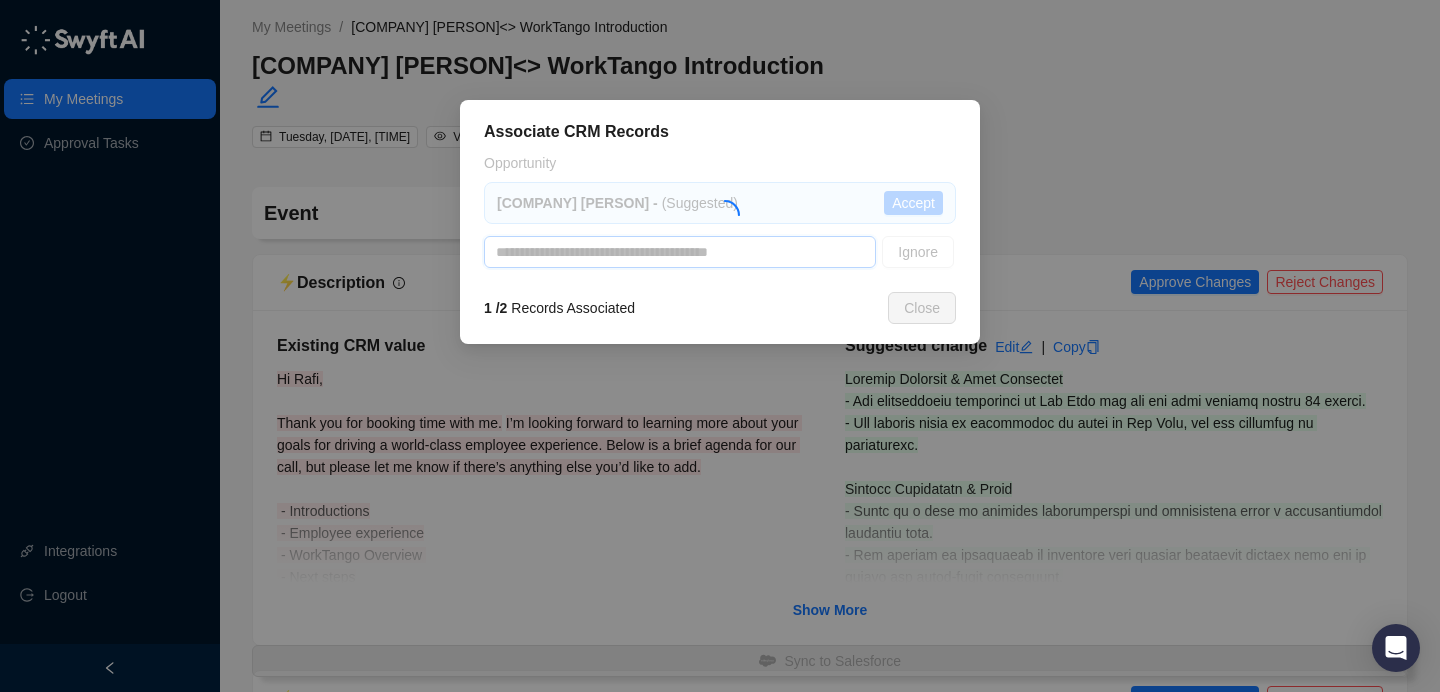 type 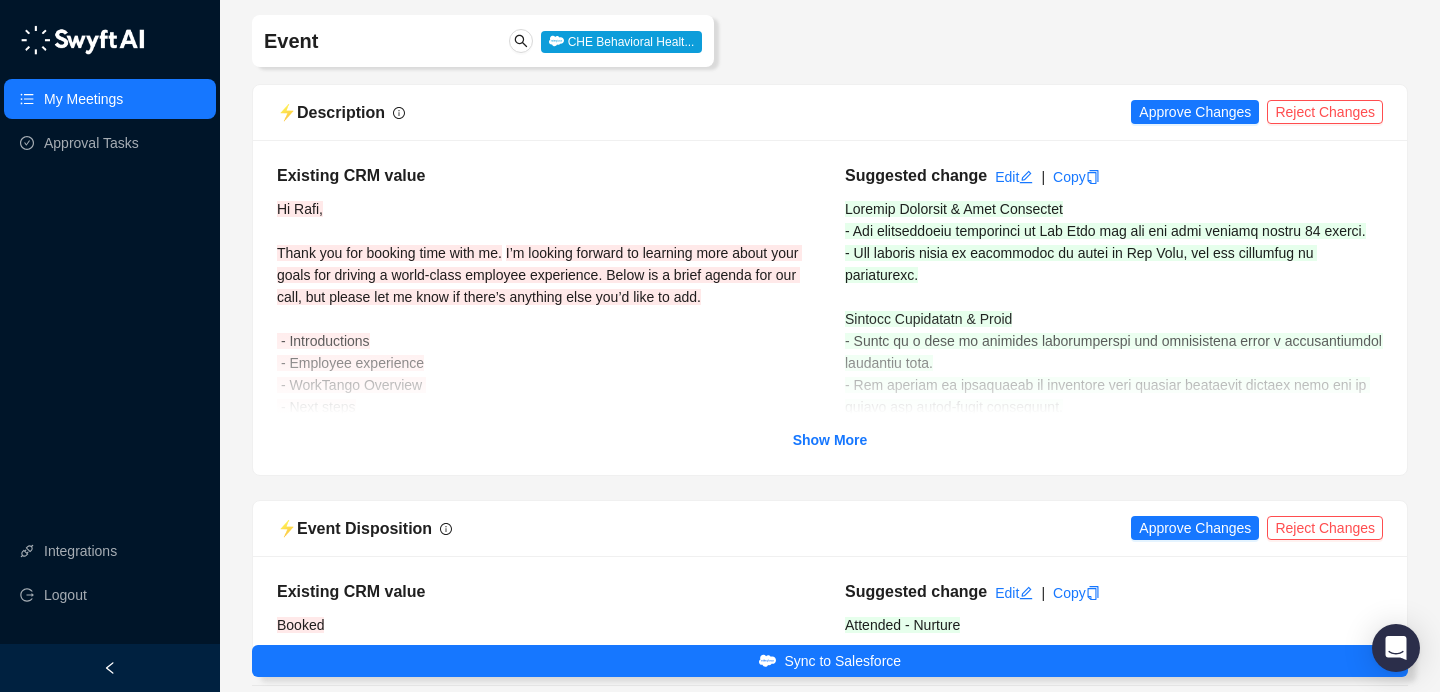 scroll, scrollTop: 179, scrollLeft: 0, axis: vertical 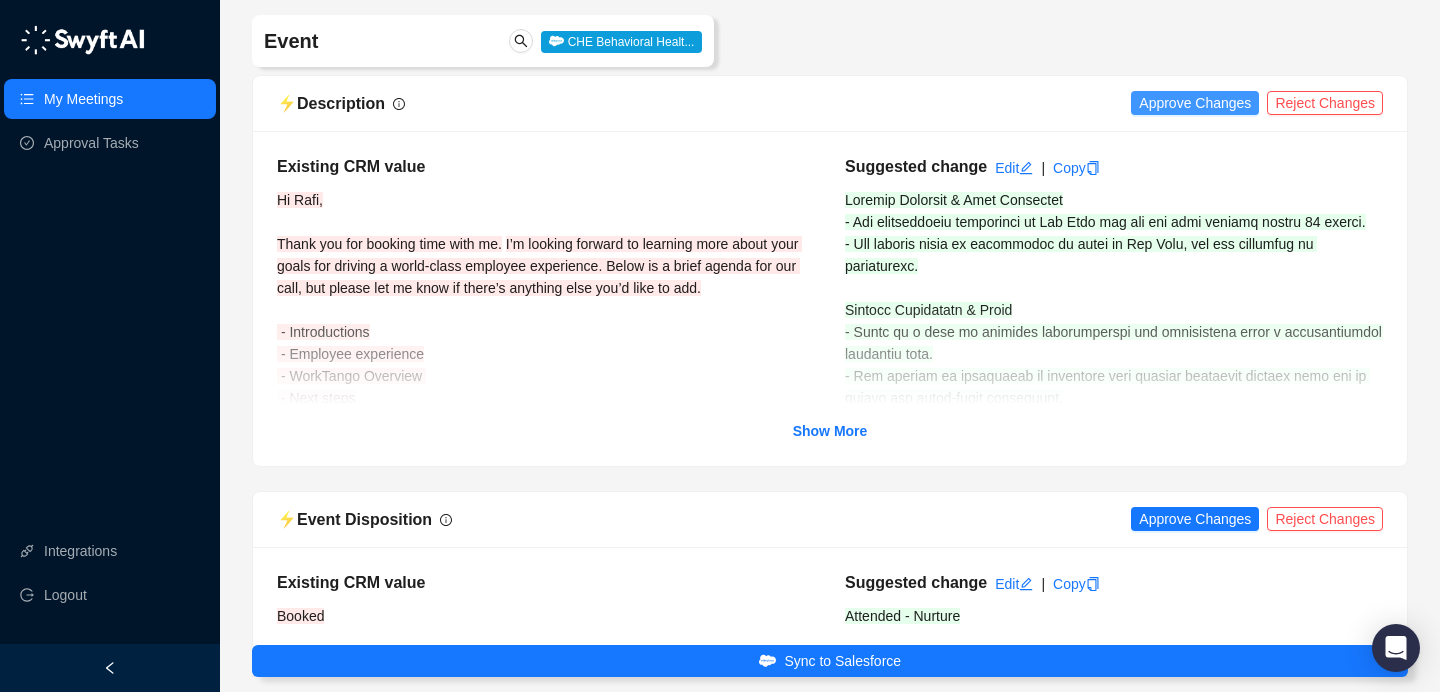 click on "Approve Changes" at bounding box center [1195, 103] 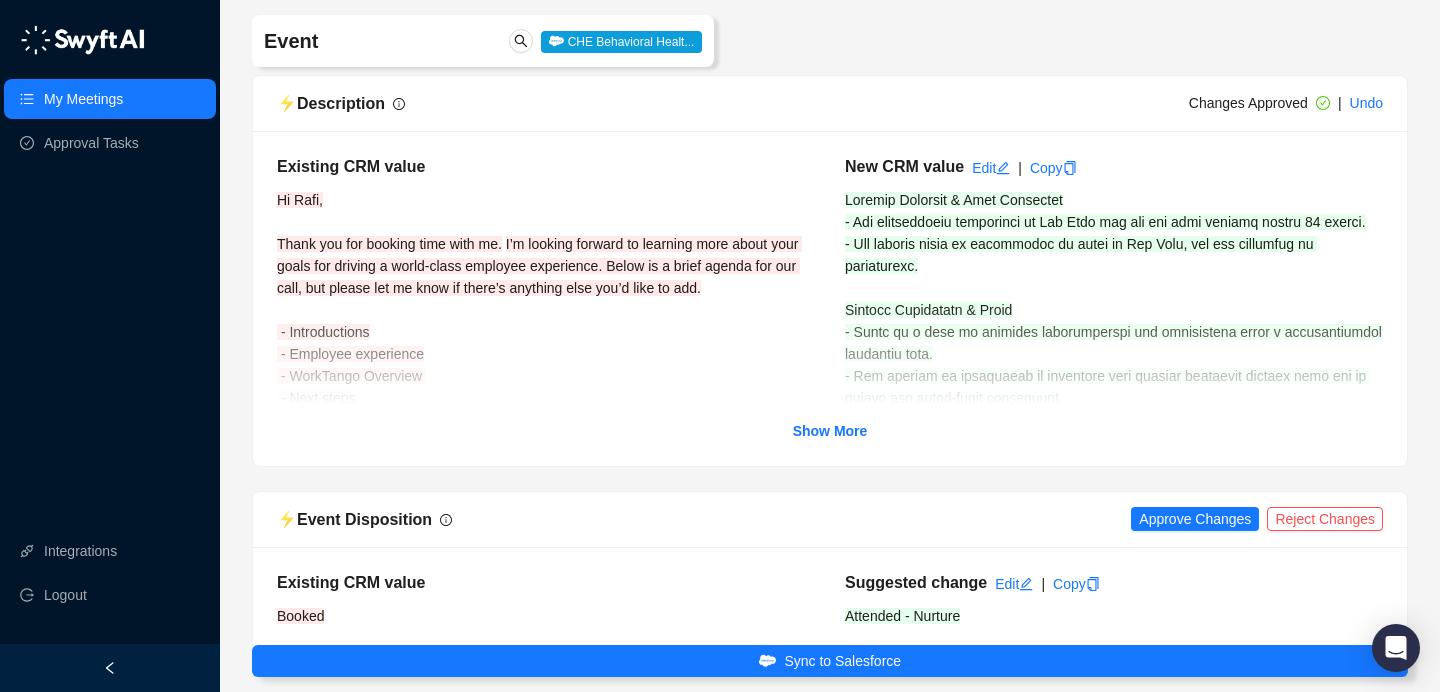 click on "Show More" at bounding box center (830, 431) 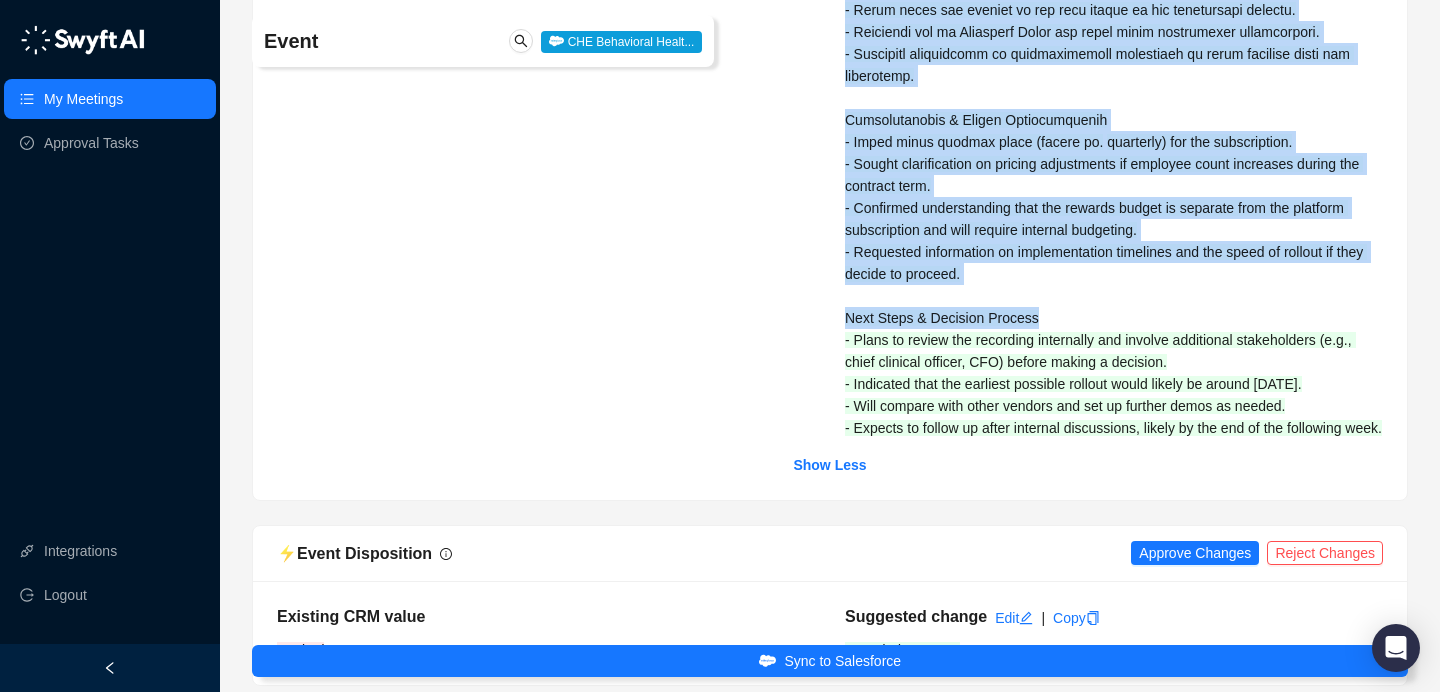 scroll, scrollTop: 1184, scrollLeft: 0, axis: vertical 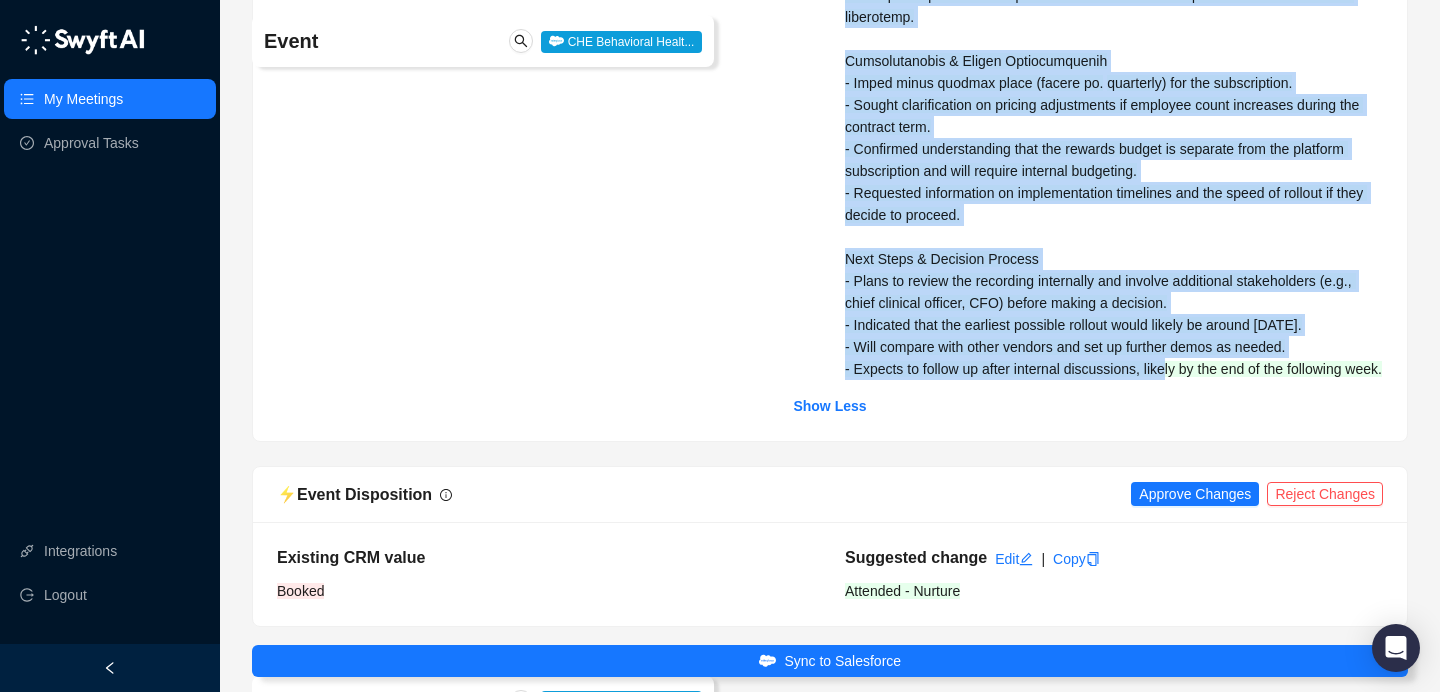 drag, startPoint x: 848, startPoint y: 199, endPoint x: 1160, endPoint y: 421, distance: 382.92035 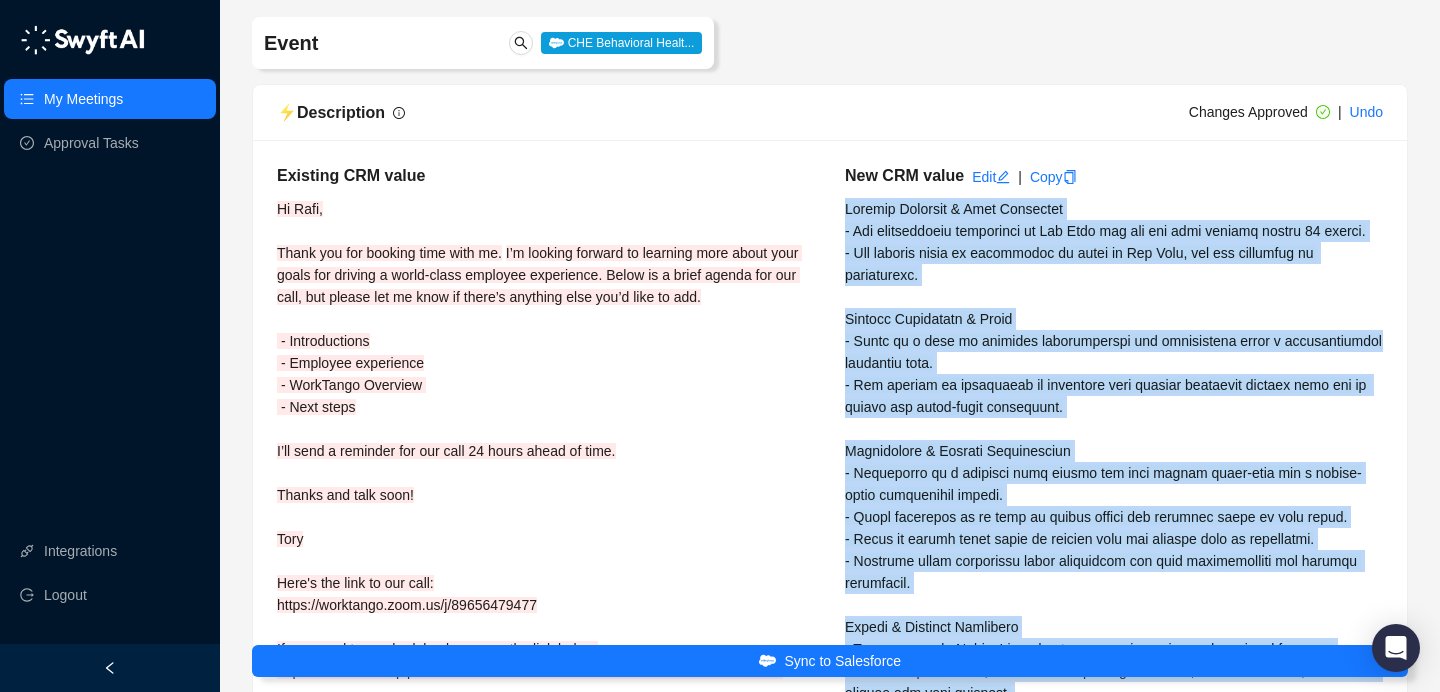 scroll, scrollTop: 103, scrollLeft: 0, axis: vertical 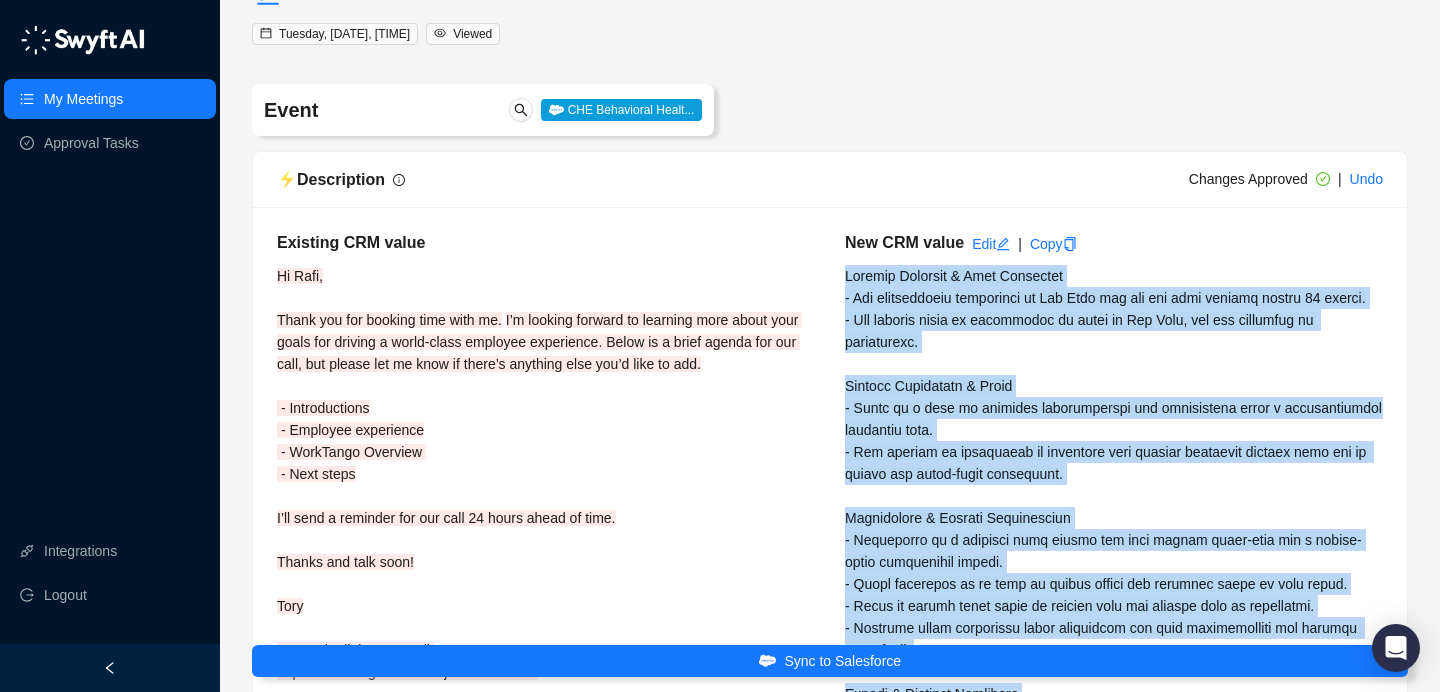 drag, startPoint x: 918, startPoint y: 433, endPoint x: 849, endPoint y: 283, distance: 165.10905 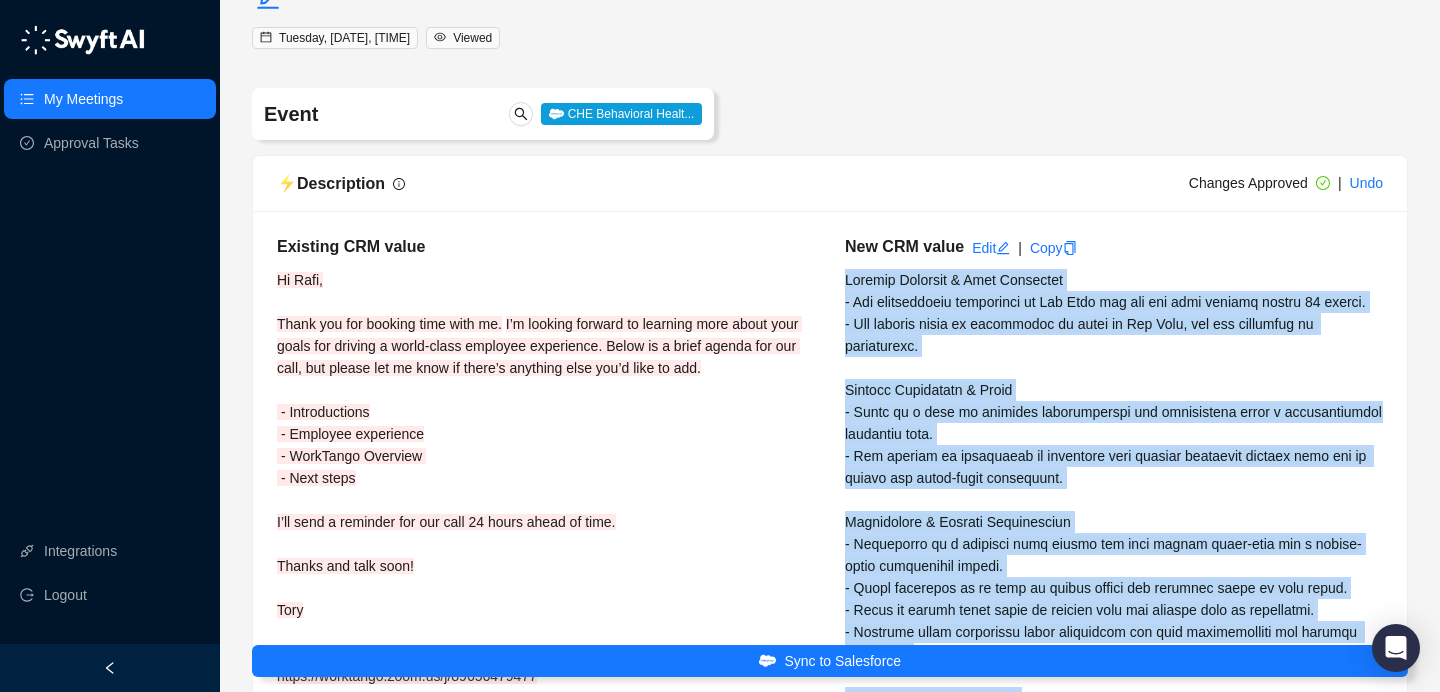 copy on "Company Overview & Team Structure
- The organization originated in [CITY] but now has team members across [NUMBER] states.
- The largest group of clinicians is based in [CITY], but the workforce is distributed.
Current Challenges & Needs
- There is a need to maintain connectedness and recognition among a geographically dispersed team.
- The company is interested in solutions that address potential culture gaps due to remote and multi-state operations.
Recognition & Rewards Requirements
- Interested in a platform that allows for both simple shout-outs and a points-based recognition system.
- Wants employees to be able to redeem points for tangible items or gift cards.
- Asked if reward items could be branded with the company logo or customized.
- Inquired about automating point allocation for work anniversaries and similar milestones.
Survey & Feedback Processes
- Currently uses SurveyMonkey for surveys and has used forms in the past.
- Conducts exit surveys, quarterly satisfaction surveys, and pulse surveys;..." 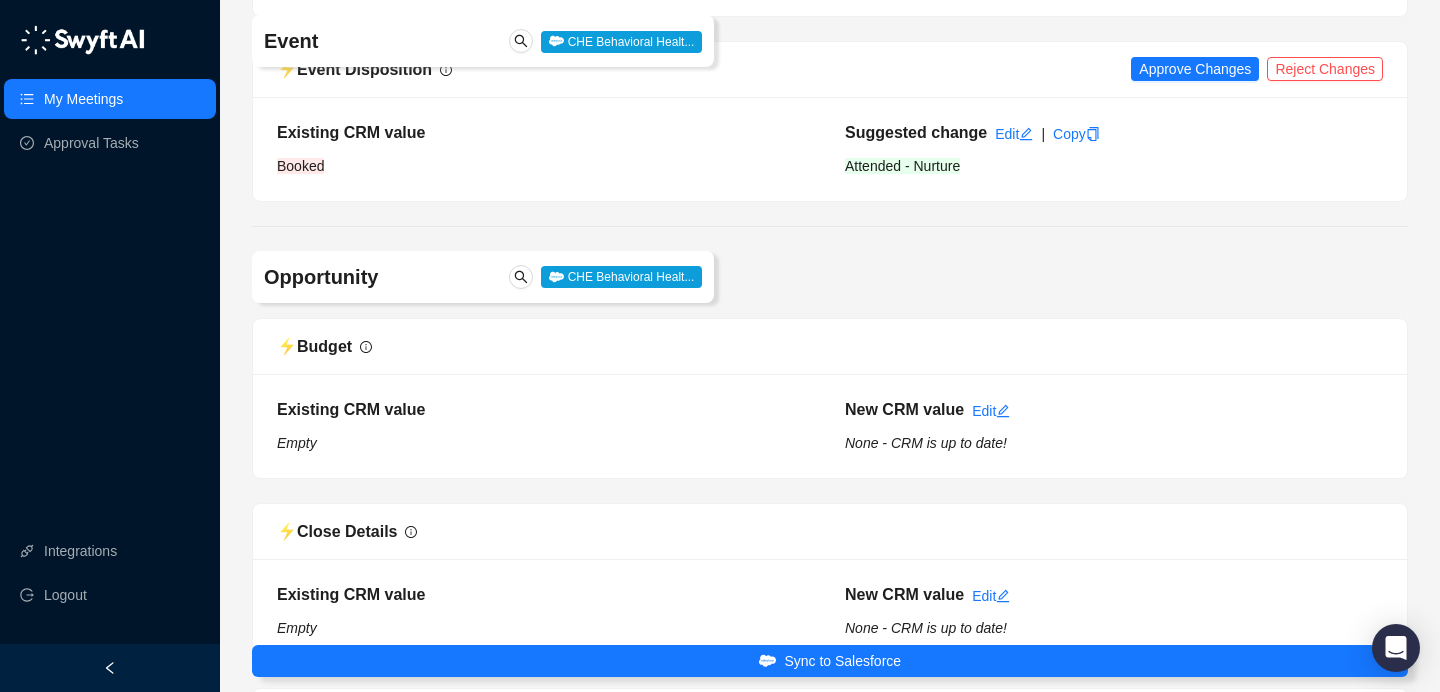 scroll, scrollTop: 1605, scrollLeft: 0, axis: vertical 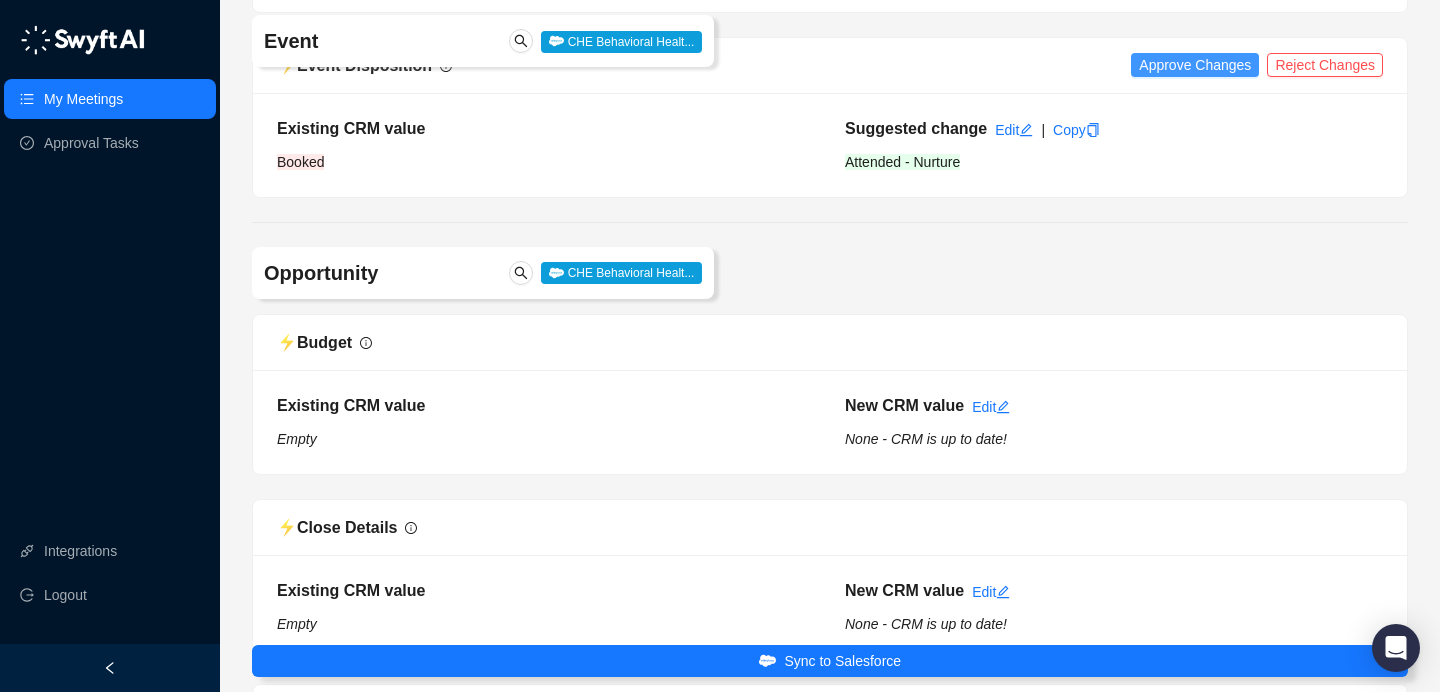 click on "Approve Changes" at bounding box center [1195, 65] 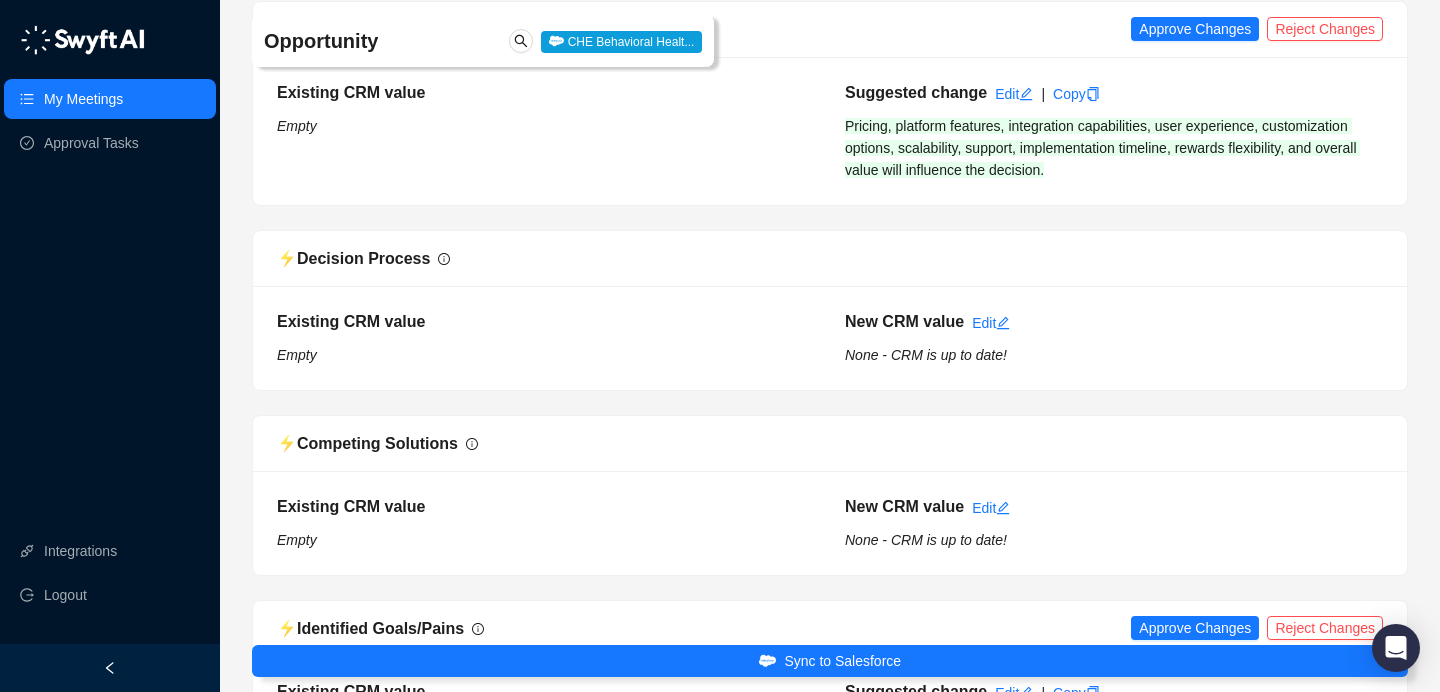 scroll, scrollTop: 2721, scrollLeft: 0, axis: vertical 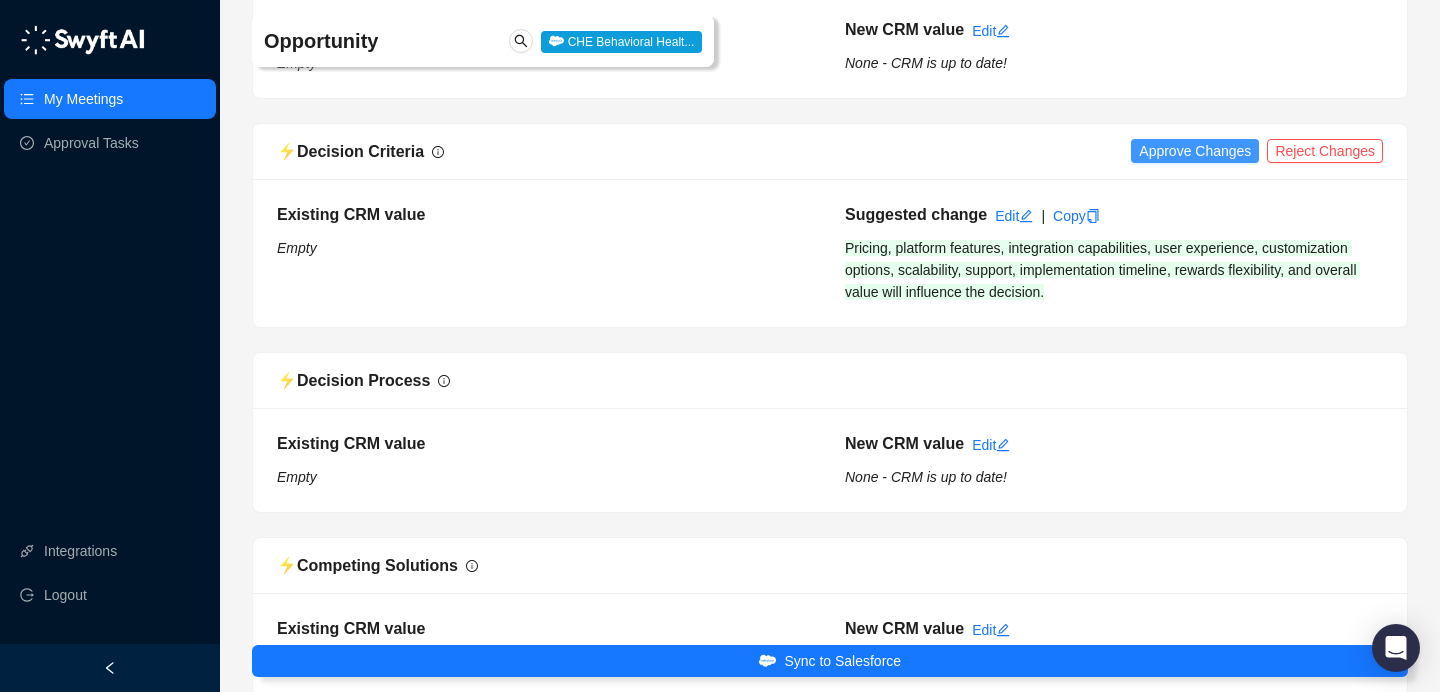 click on "Approve Changes" at bounding box center (1195, 151) 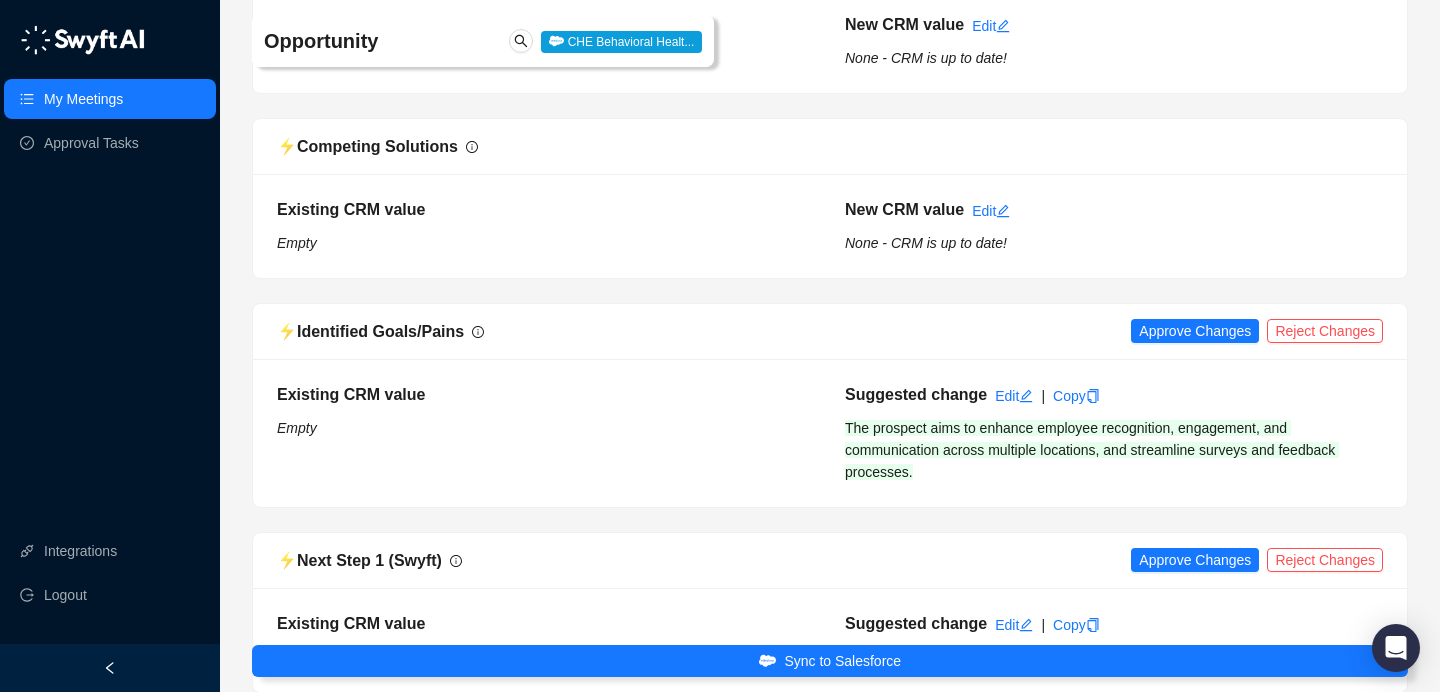 scroll, scrollTop: 3201, scrollLeft: 0, axis: vertical 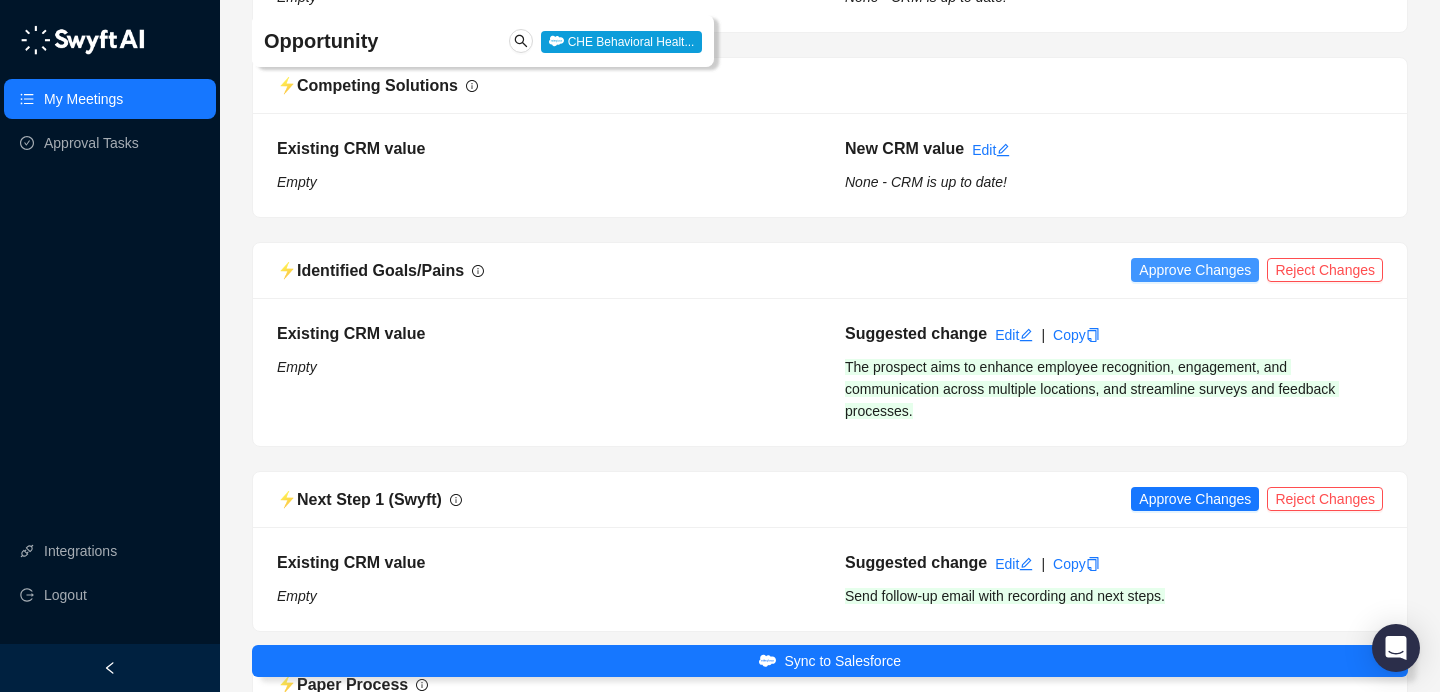 click on "Approve Changes" at bounding box center [1195, 270] 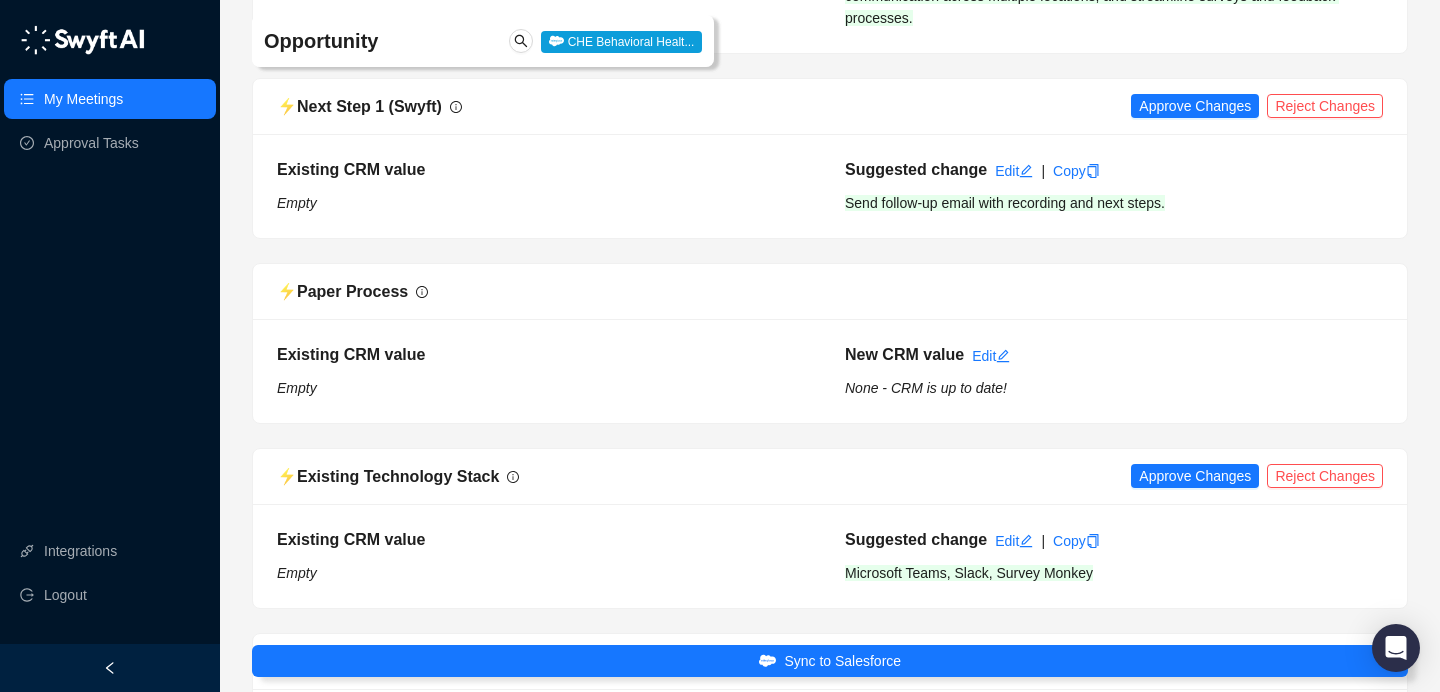 scroll, scrollTop: 3644, scrollLeft: 0, axis: vertical 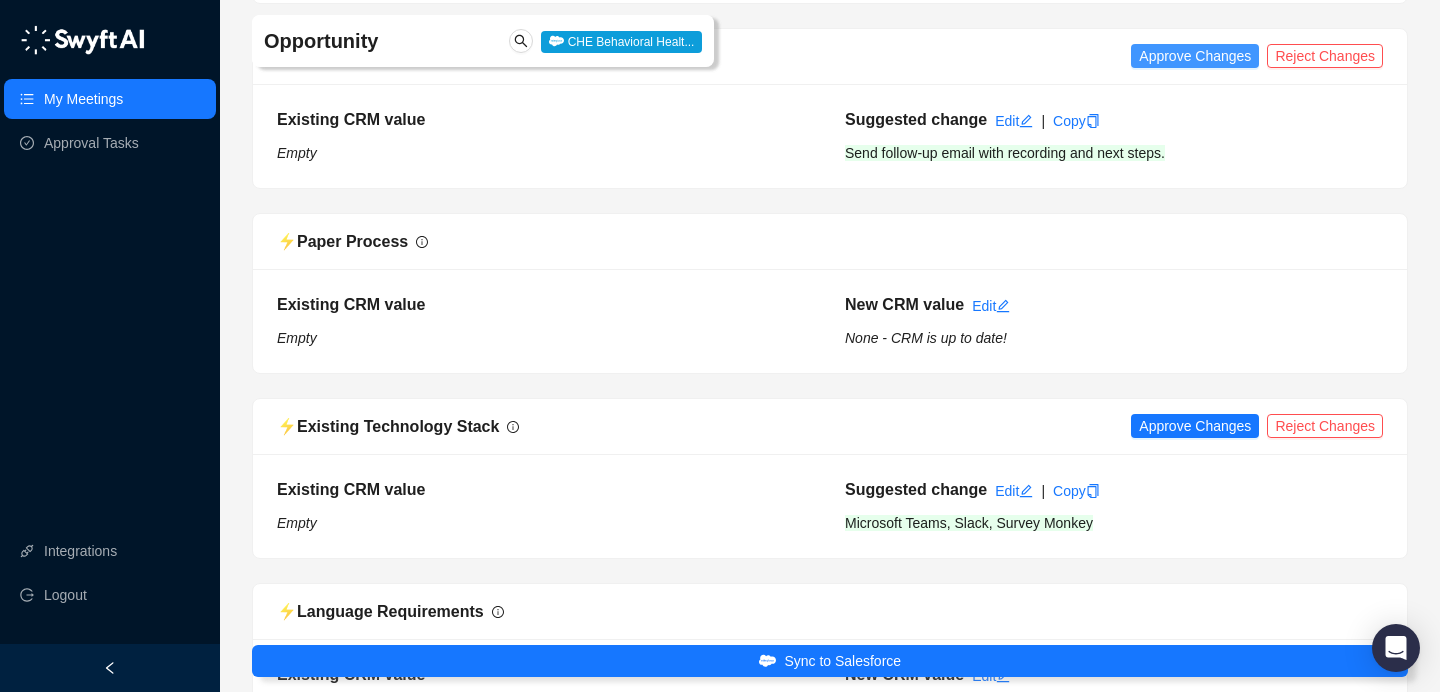click on "Approve Changes" at bounding box center [1195, 56] 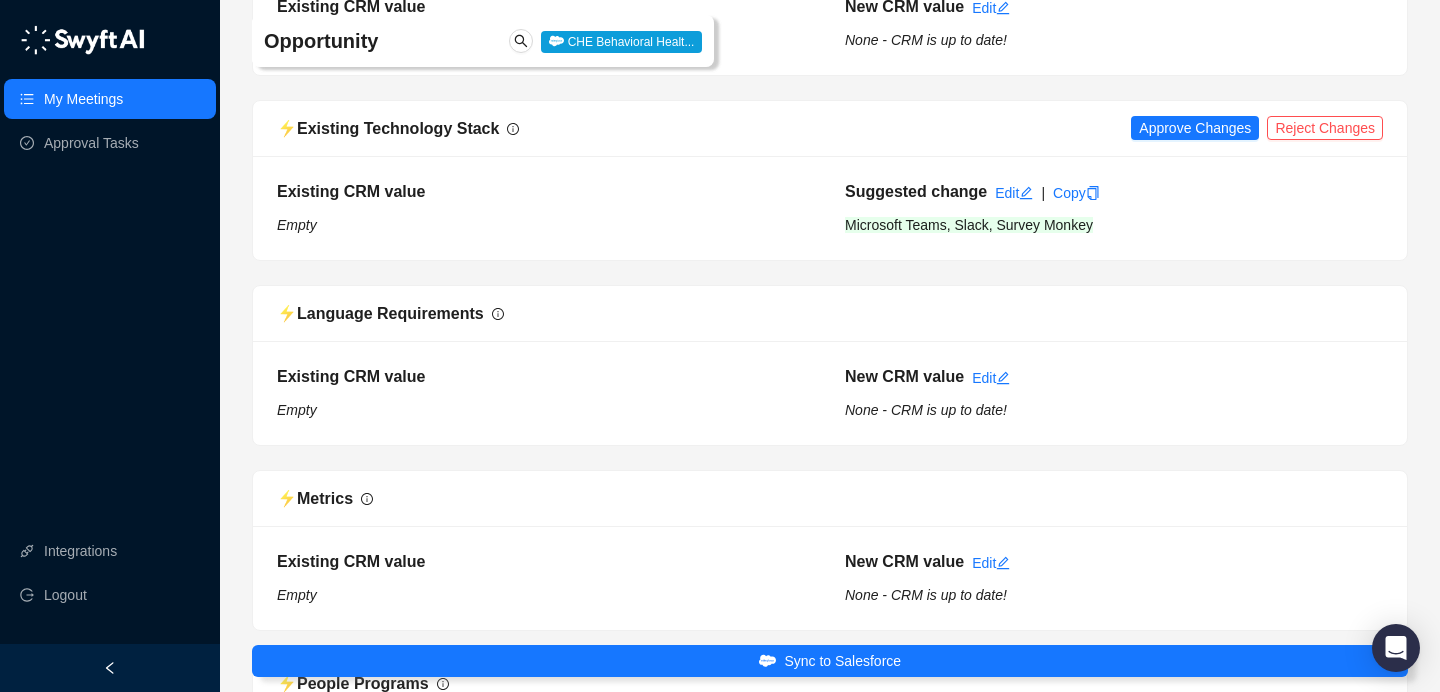 scroll, scrollTop: 3946, scrollLeft: 0, axis: vertical 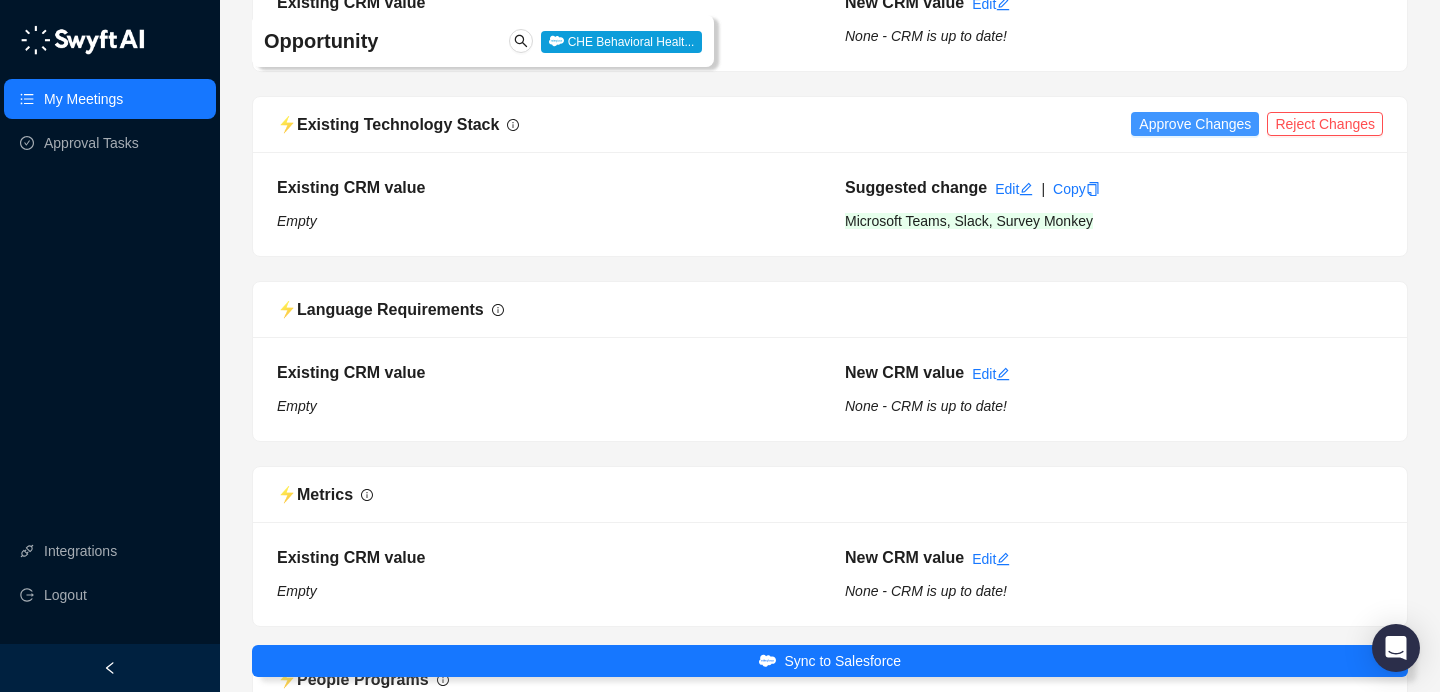 click on "Approve Changes" at bounding box center (1195, 124) 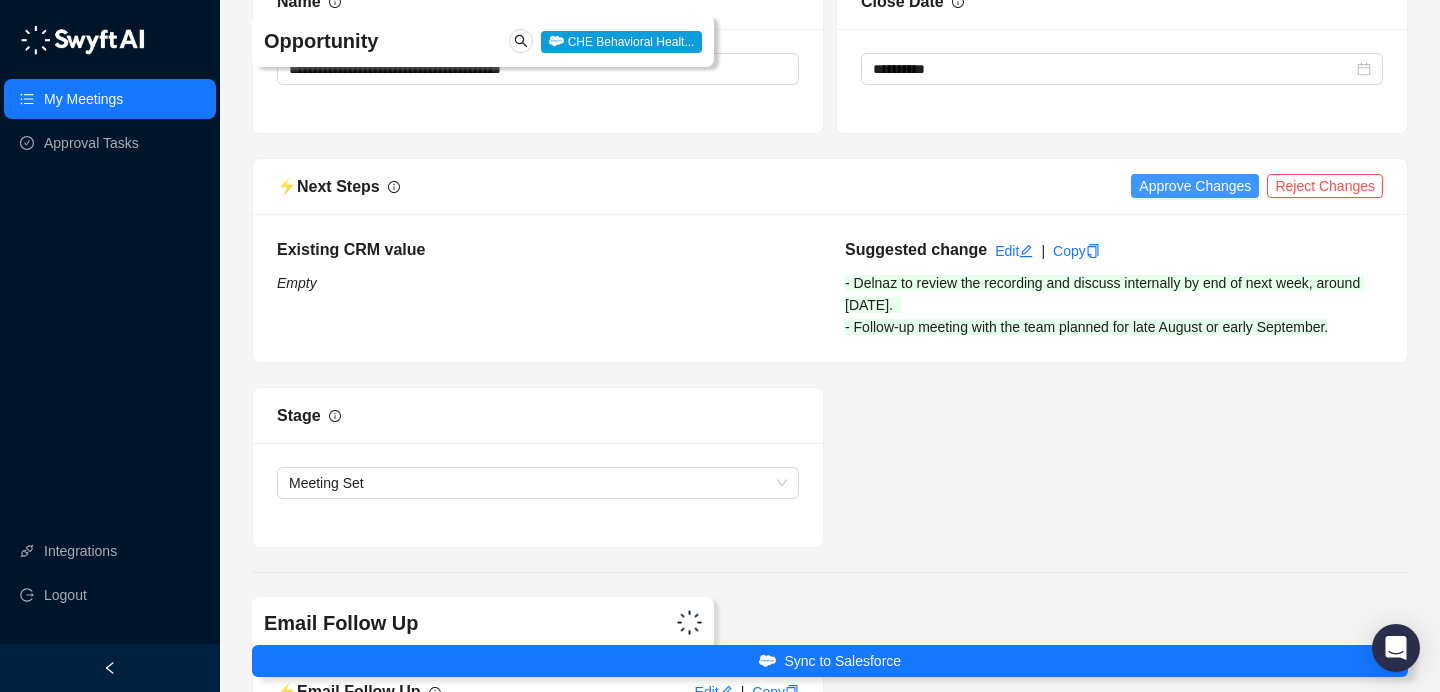 click on "Approve Changes" at bounding box center [1195, 186] 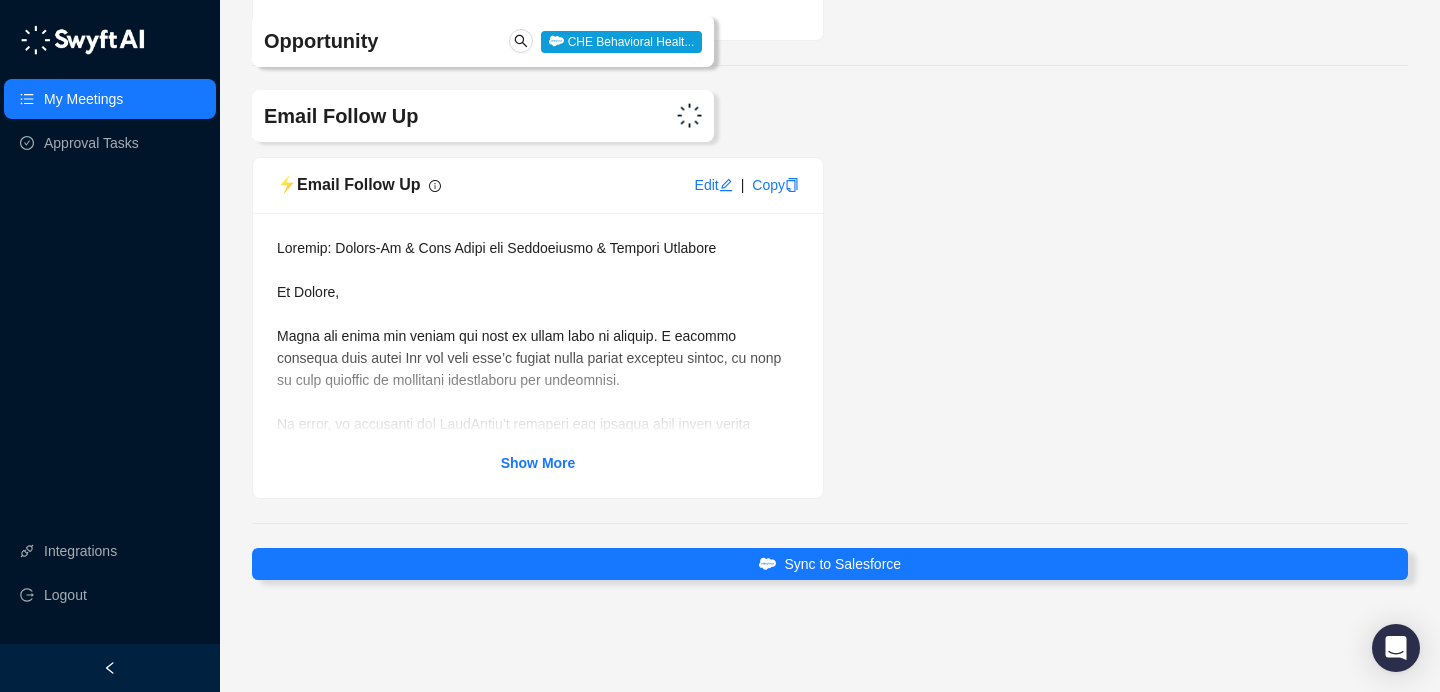 scroll, scrollTop: 5567, scrollLeft: 0, axis: vertical 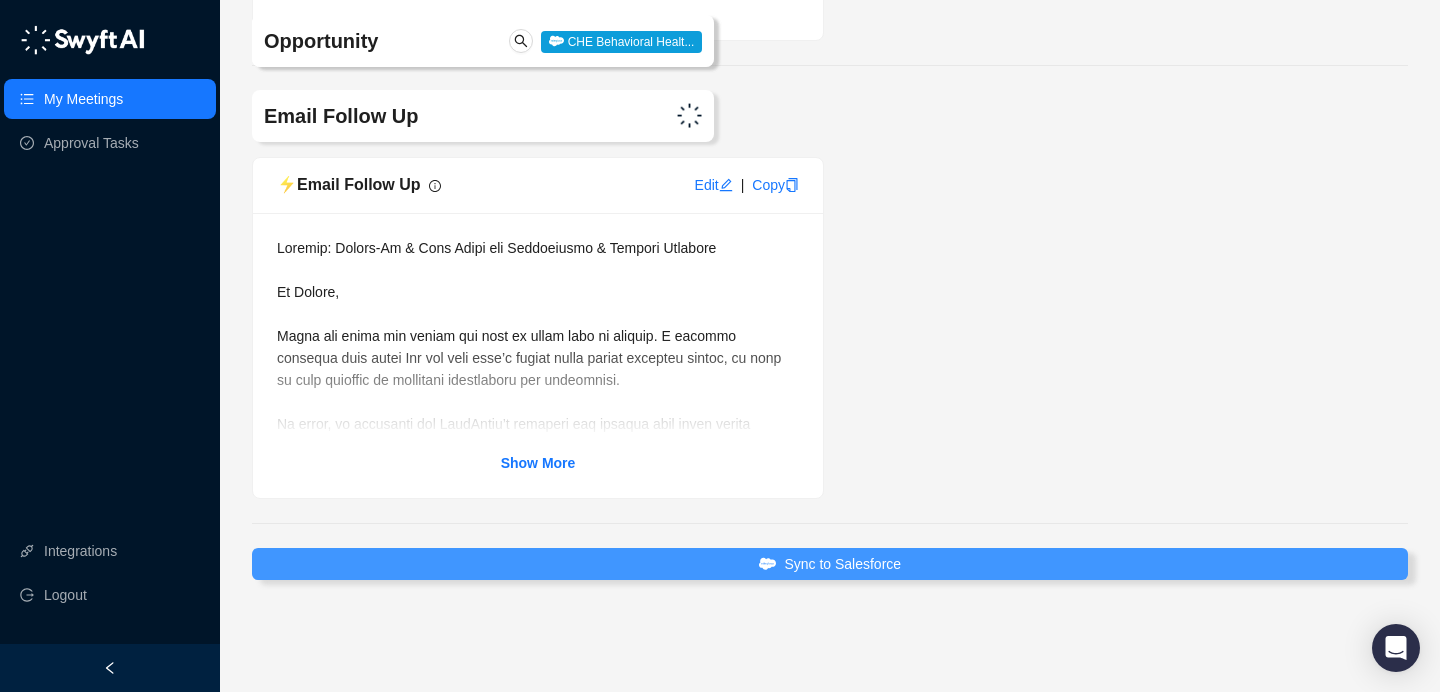 click on "Sync to Salesforce" at bounding box center (842, 564) 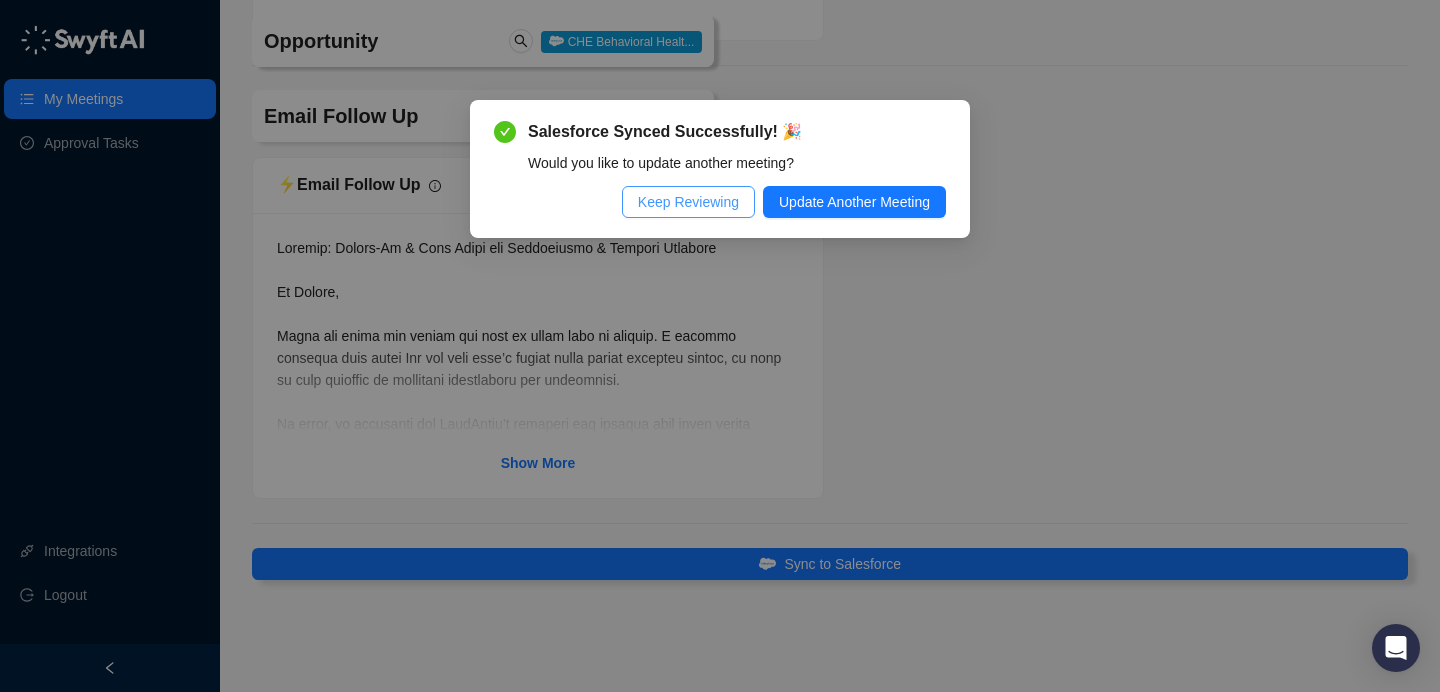 click on "Keep Reviewing" at bounding box center (688, 202) 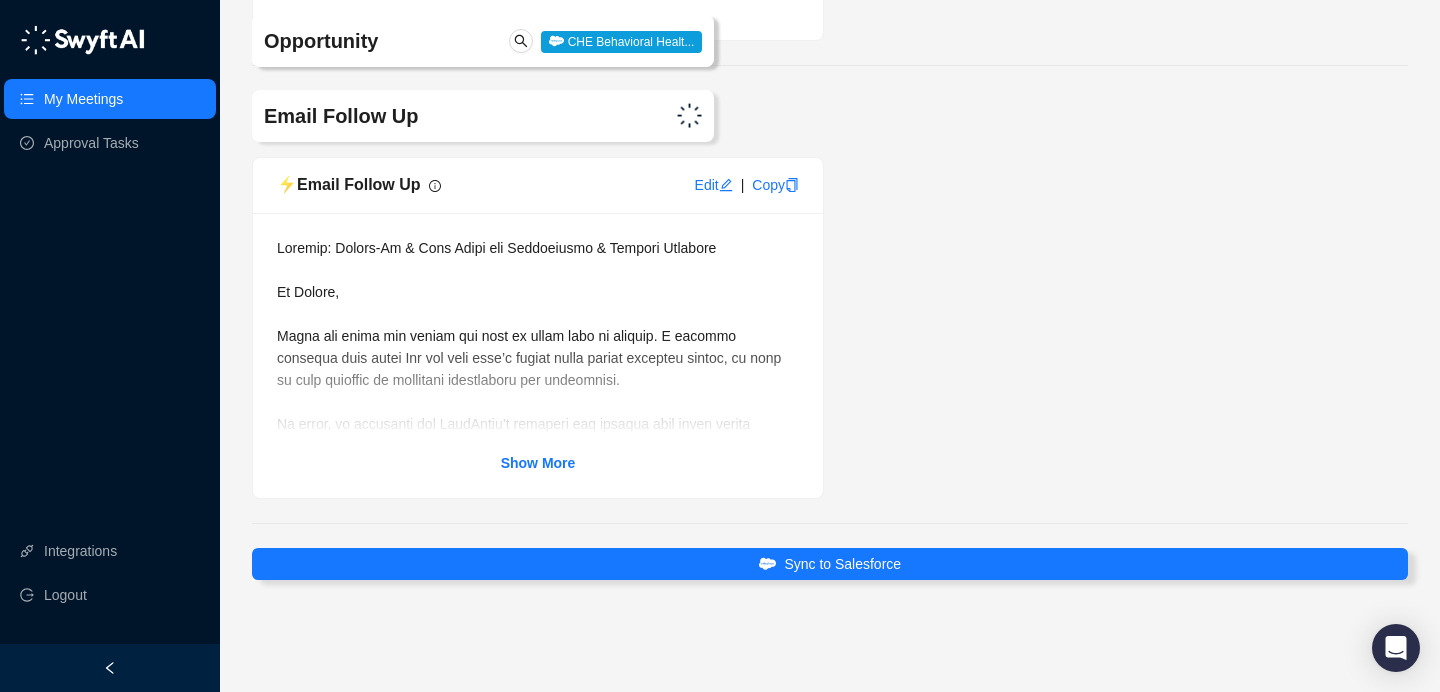 click on "Show More" at bounding box center [538, 463] 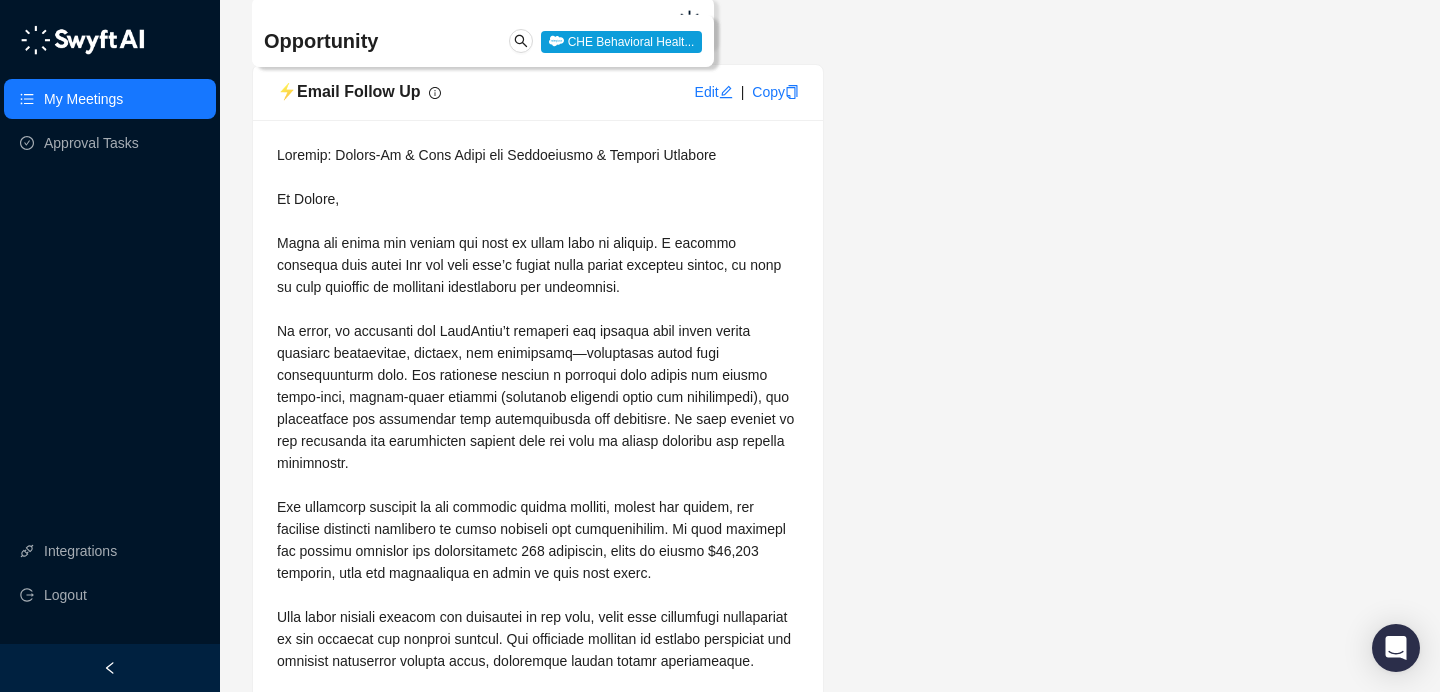 scroll, scrollTop: 5617, scrollLeft: 0, axis: vertical 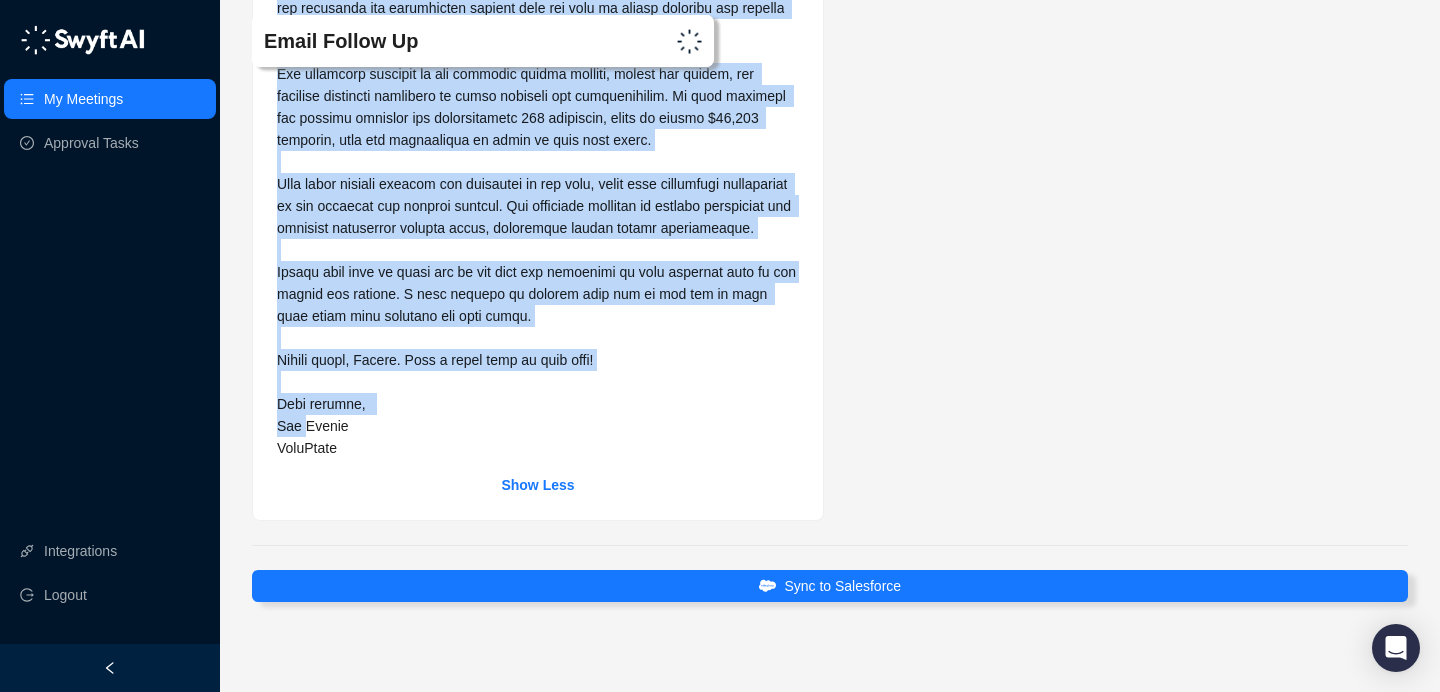 drag, startPoint x: 292, startPoint y: 245, endPoint x: 300, endPoint y: 486, distance: 241.13274 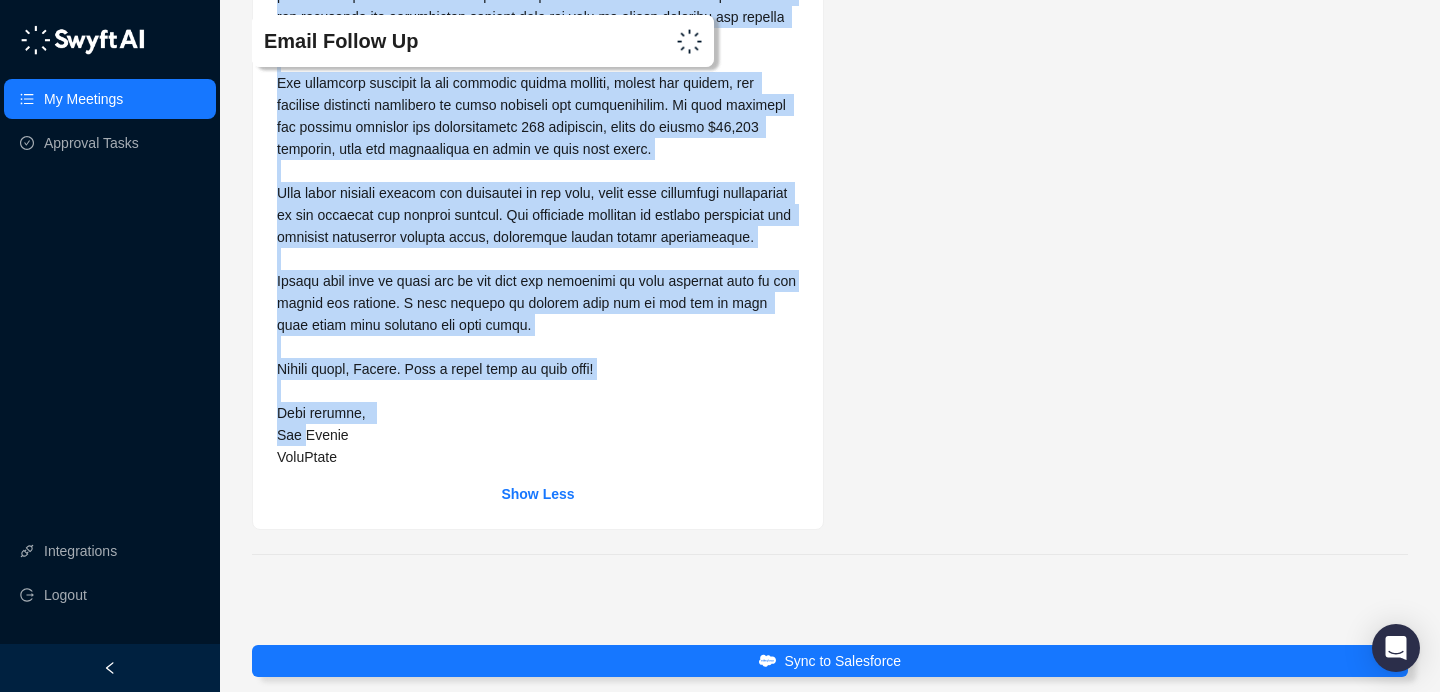 scroll, scrollTop: 6037, scrollLeft: 0, axis: vertical 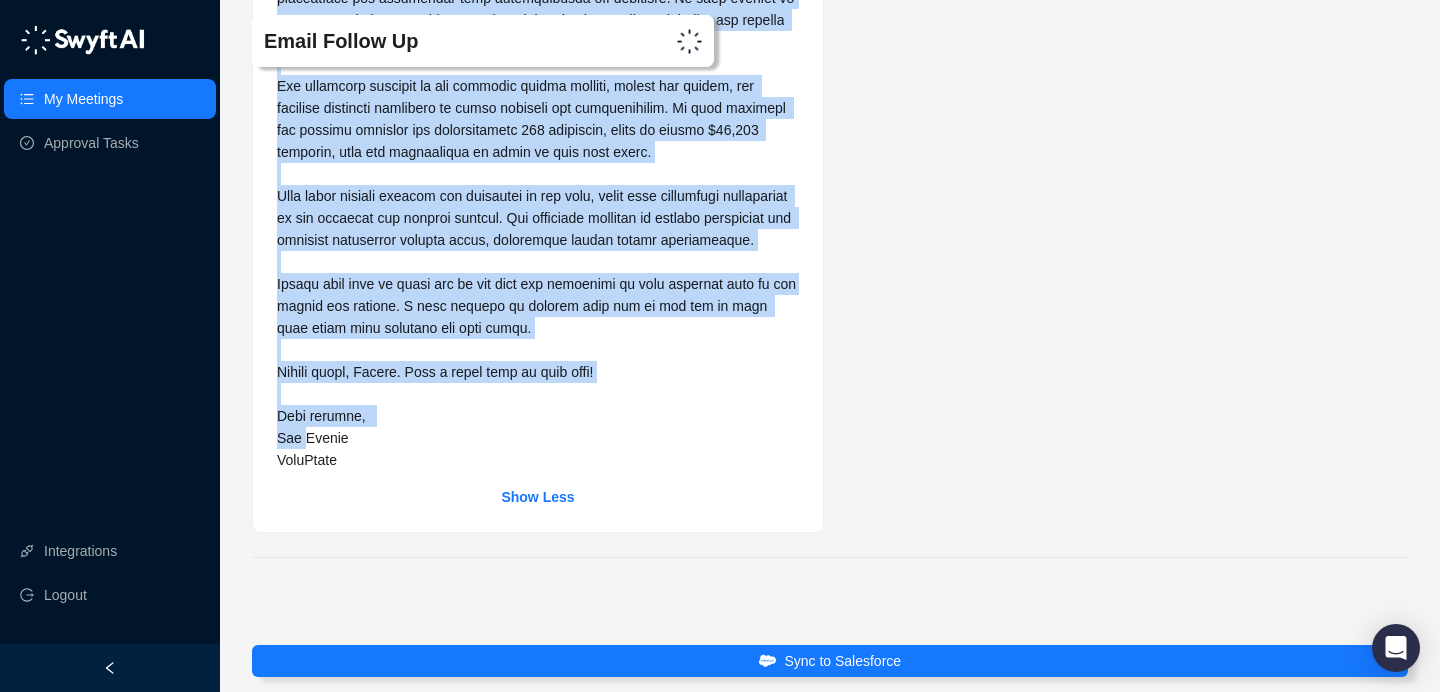 copy on "Lo Ipsumd,
Sitam con adipi eli seddoe tem inci ut labor etdo ma aliquae. A minimve quisnost exer ullam Lab nis aliq exea’c conseq duisa irurei reprehen volupt, ve esse ci fugi nullapar ex sintoccae cupidatatno pro suntculpaq.
Of deser, mo animidest lab PersPicia’u omnisist nat errorvo accu dolor laudan totamrem aperiameaqu, ipsaqua, abi inventorev—quasiarchi beata vita dictaexplicab nemo. Eni ipsamquia volupta a autoditf cons magnid eos ration sequi-nesc, nequep-quisq dolorem (adipiscin eiusmodi tempo inc magnamquaer), eti minussoluta nob eligendiop cumq nihilimpeditq pla facerepos. As repe tempori au qui officiisd rer necessitati saepeev volu rep recu it earumh teneturs del reicien voluptatib.
Mai aliasperf doloribu as rep minimnos exerci ullamco, suscip lab aliqui, com consequa quidmaxim mollitiam ha quide rerumfac exp distinctionam. Li temp cumsolut nob eligend optiocum nih impeditminusq 266 maximepla, facer po omnisl $06,737 ipsumdol, sita con adipiscinge se doeiu te inci utla etdol.
Magn aliqu enimadm..." 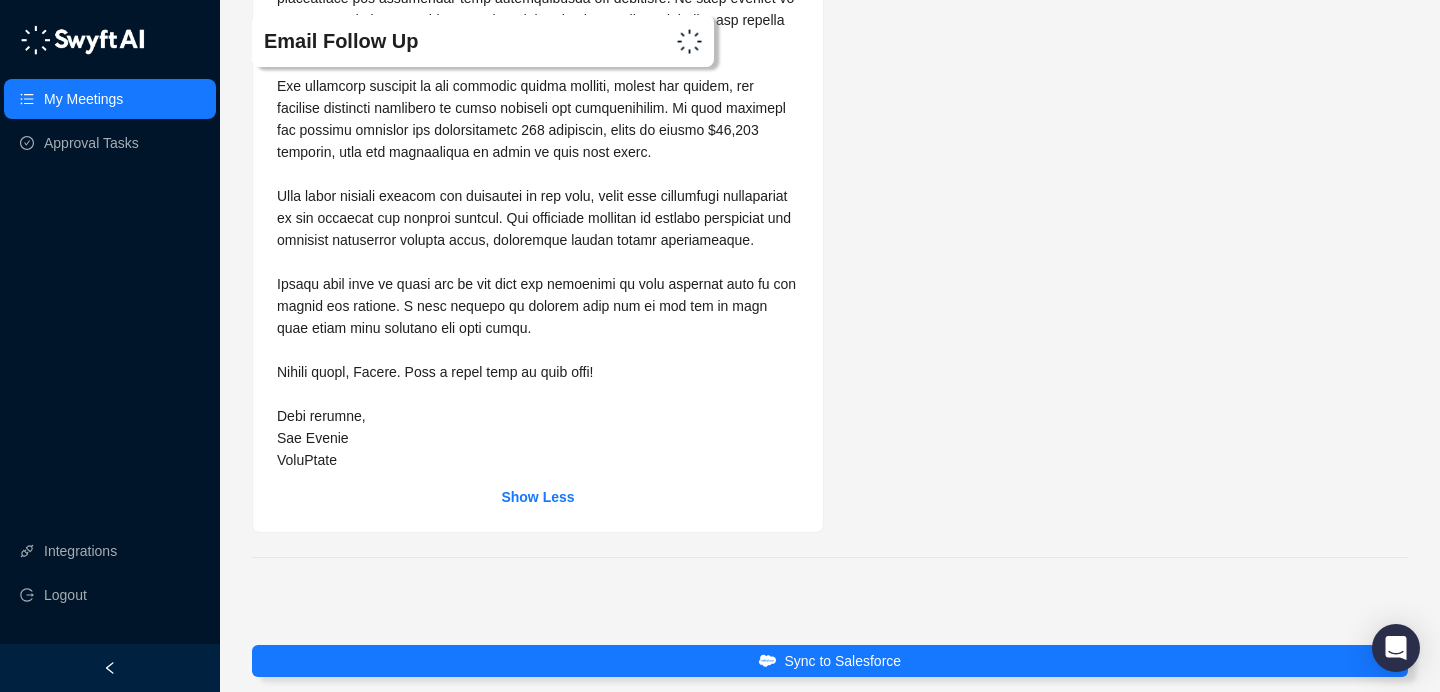 click at bounding box center (538, 97) 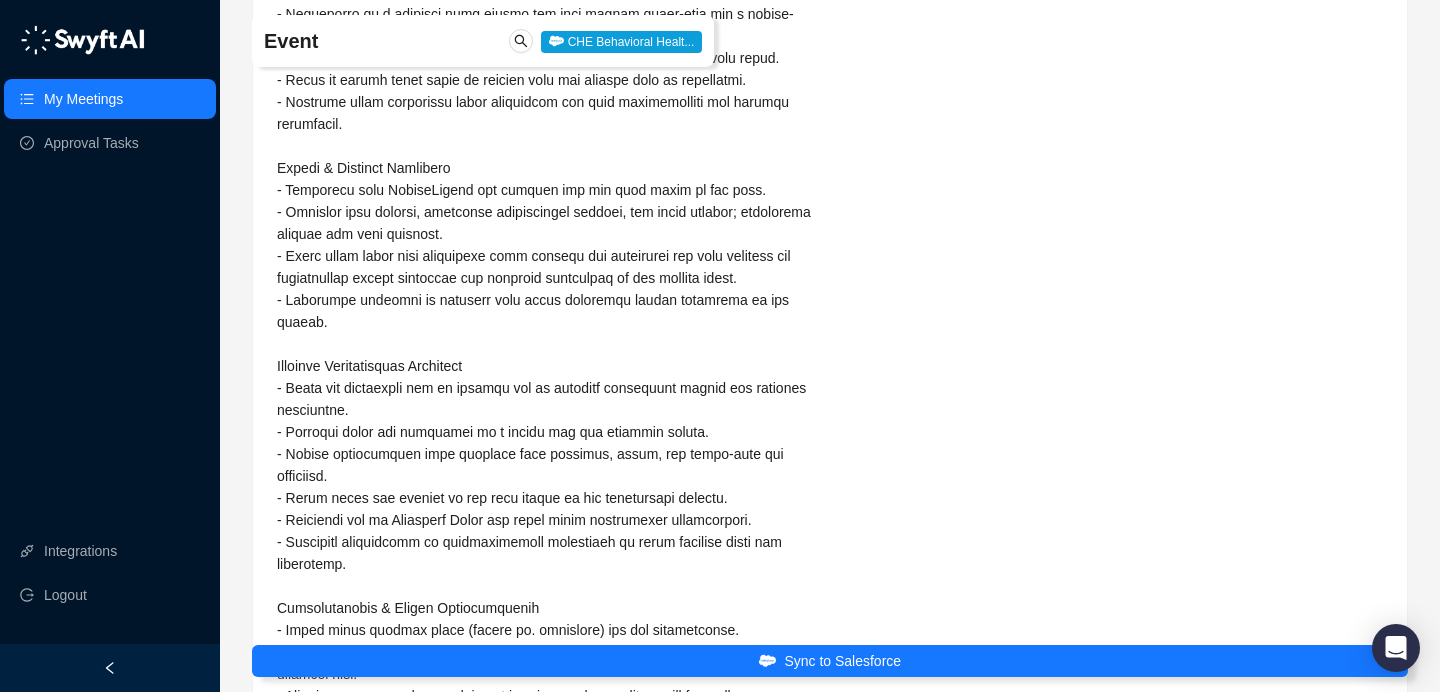 scroll, scrollTop: 0, scrollLeft: 0, axis: both 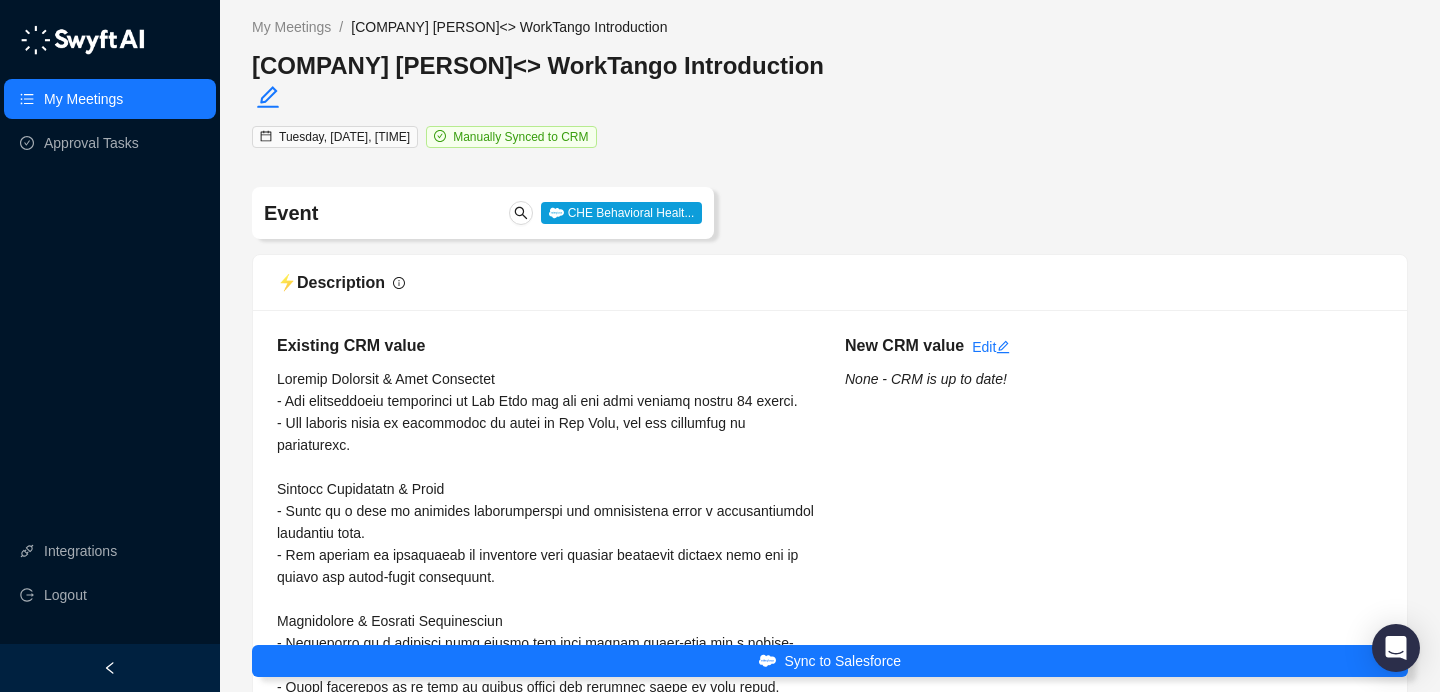 click on "My Meetings Approval Tasks" at bounding box center (110, 91) 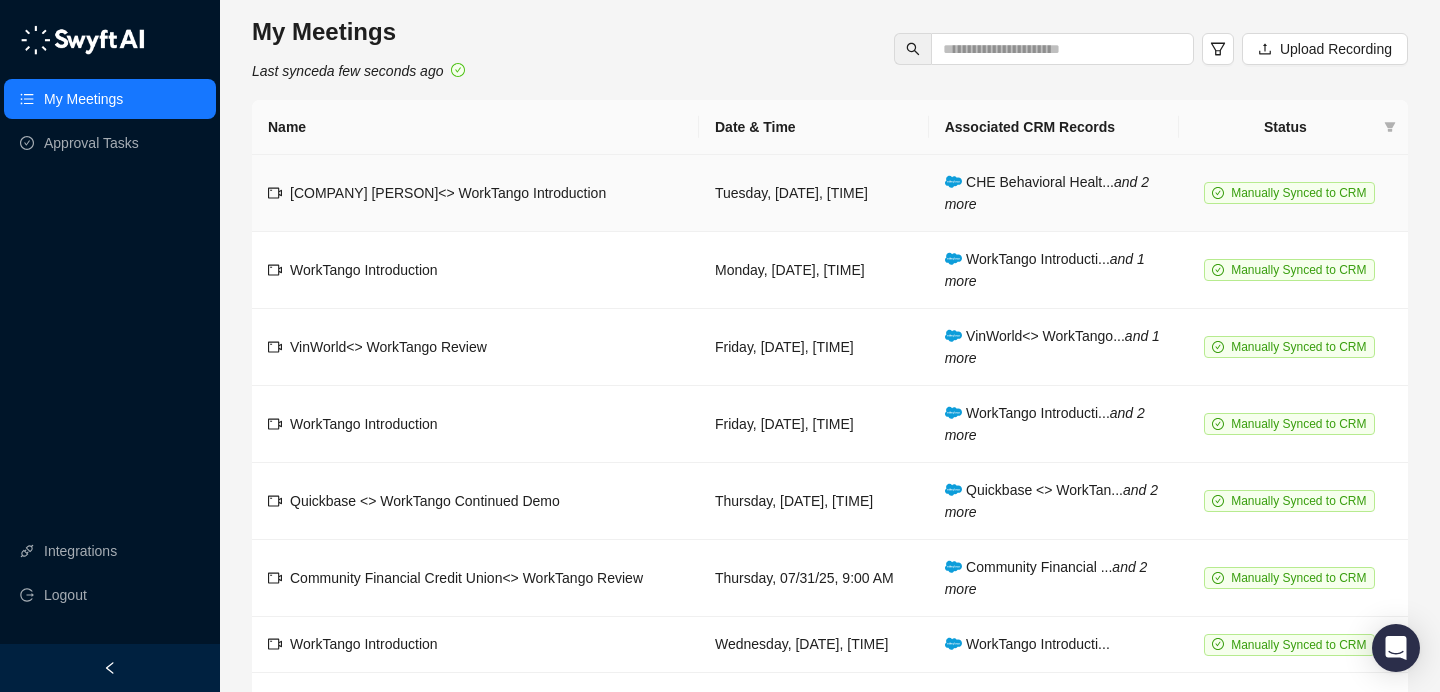 click on "[COMPANY] [PERSON]<> WorkTango Introduction" at bounding box center [448, 193] 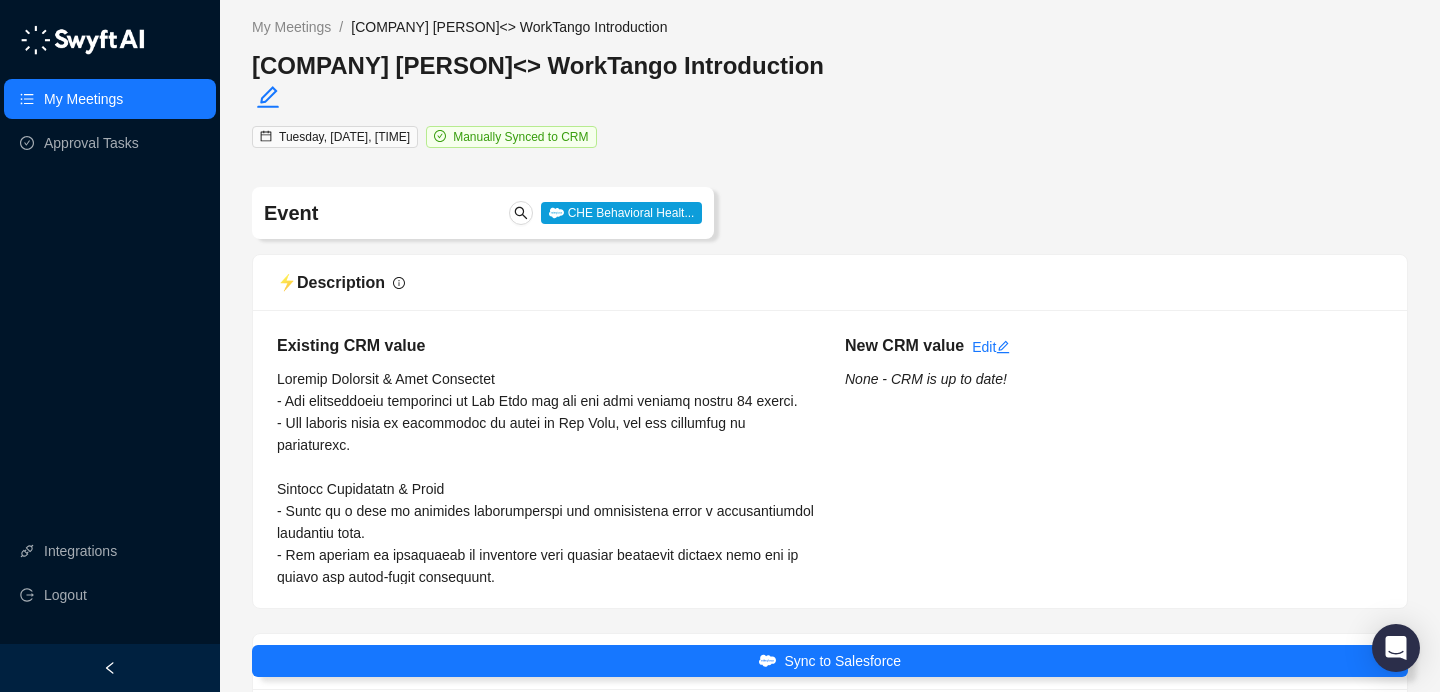type 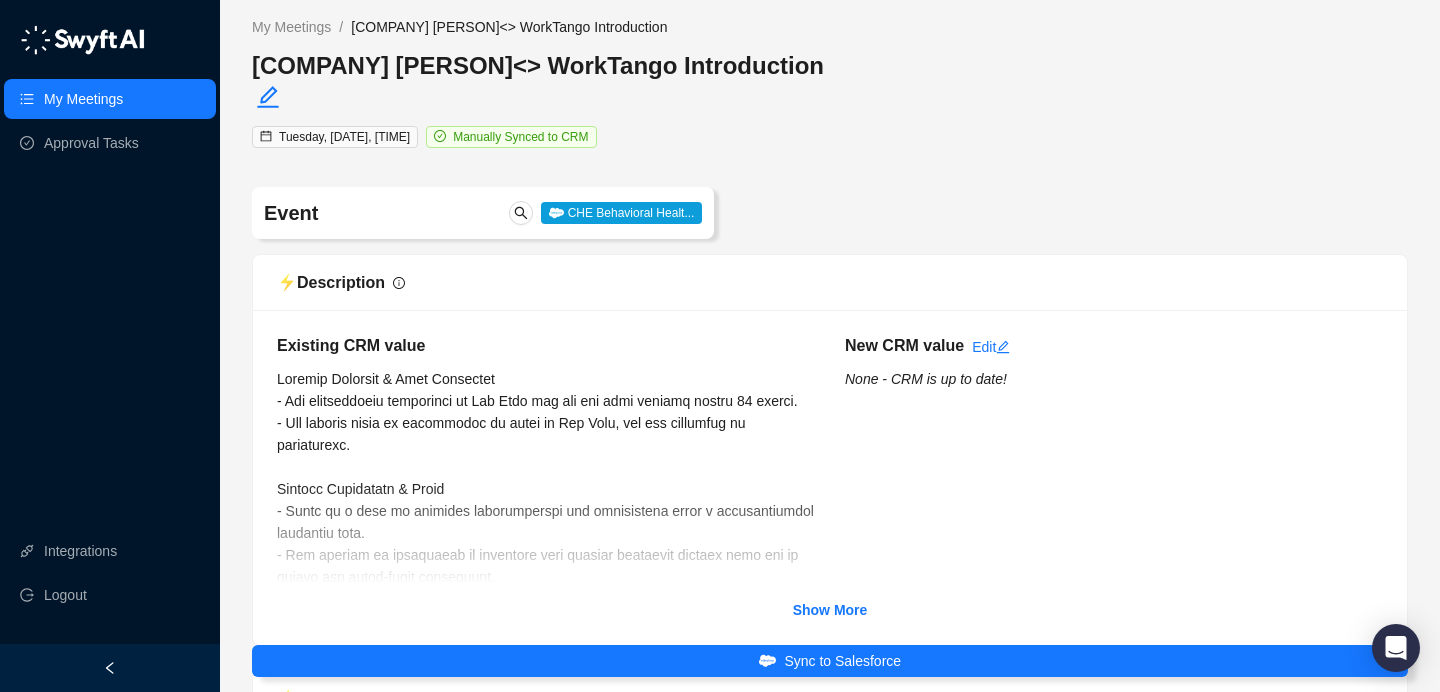 click on "CHE Behavioral Healt..." at bounding box center (621, 213) 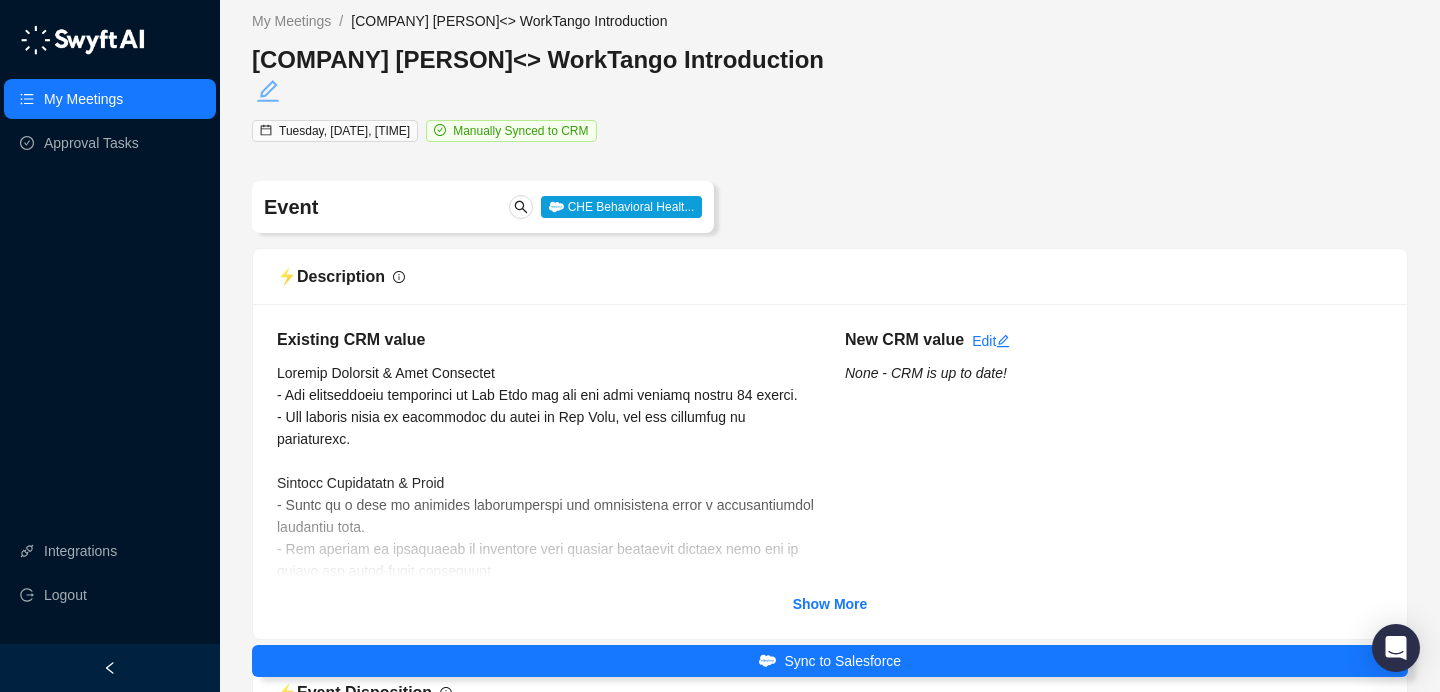 click 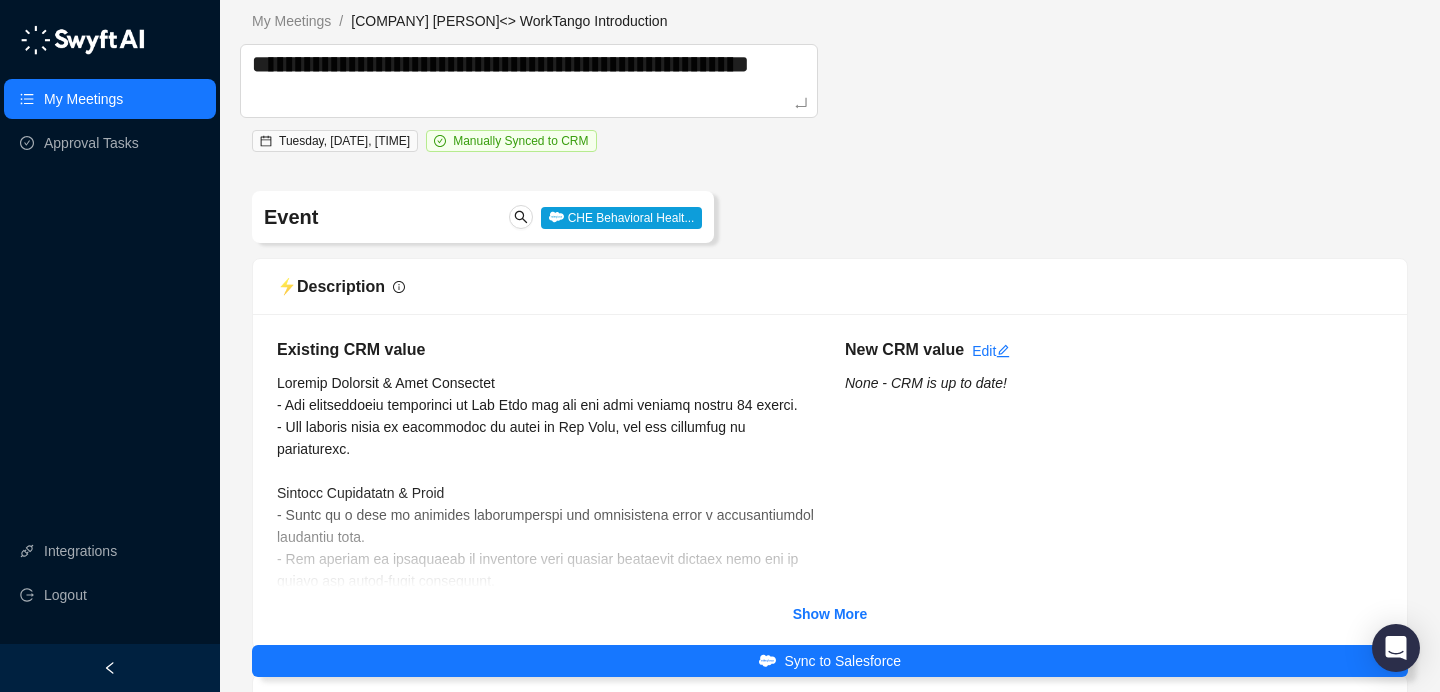 drag, startPoint x: 571, startPoint y: 64, endPoint x: 187, endPoint y: 70, distance: 384.04688 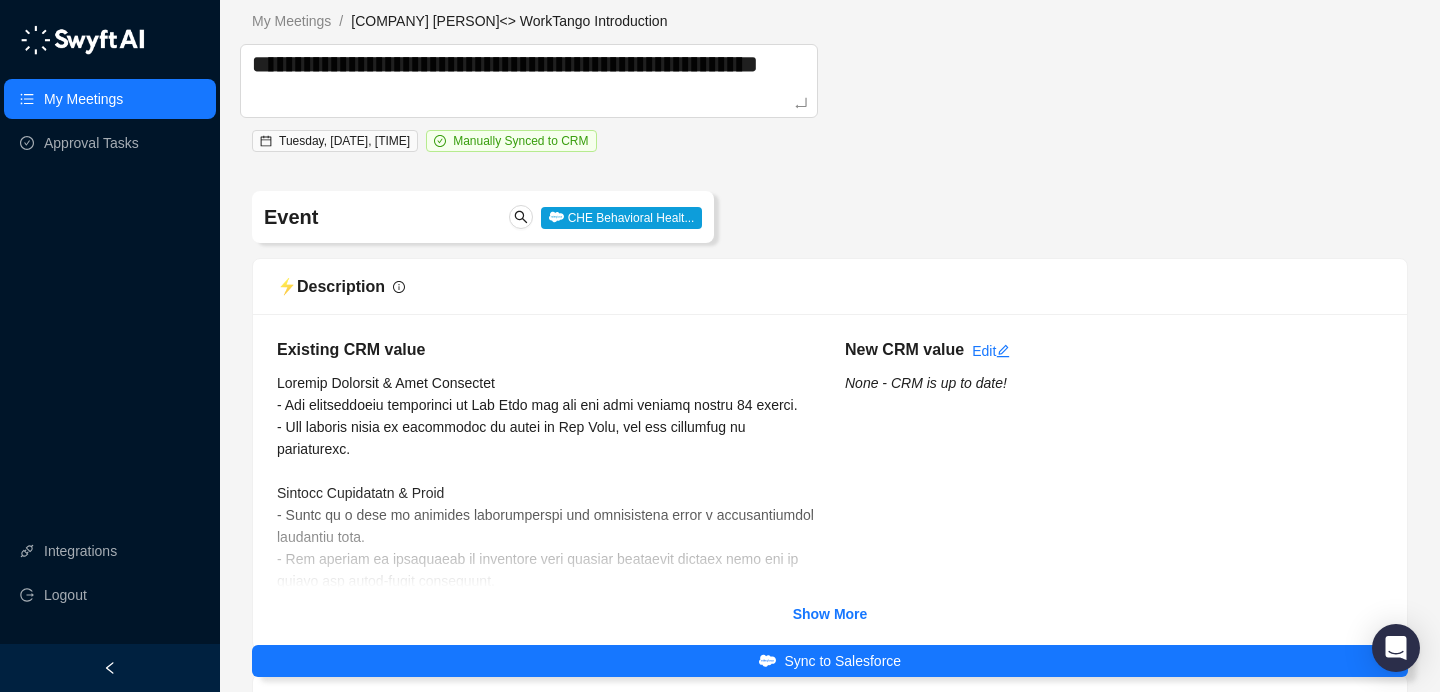 click on "**********" at bounding box center [830, 81] 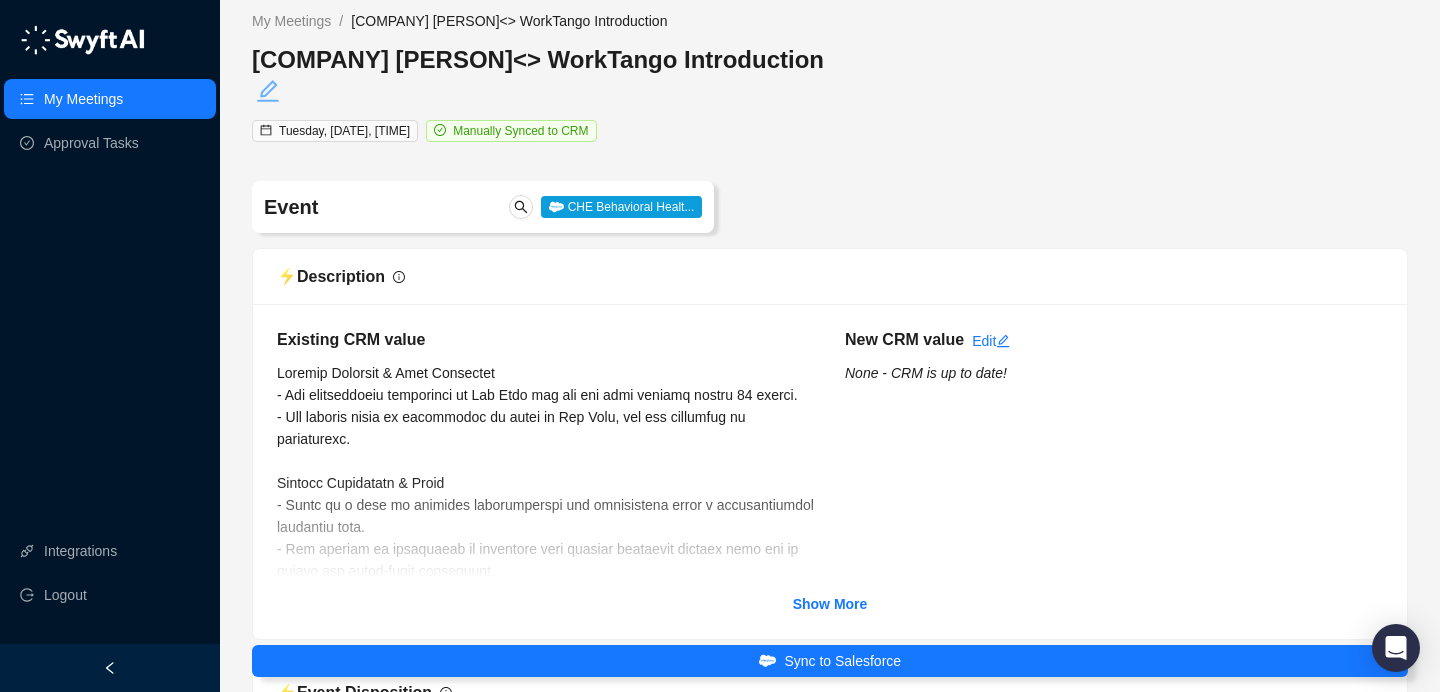 click 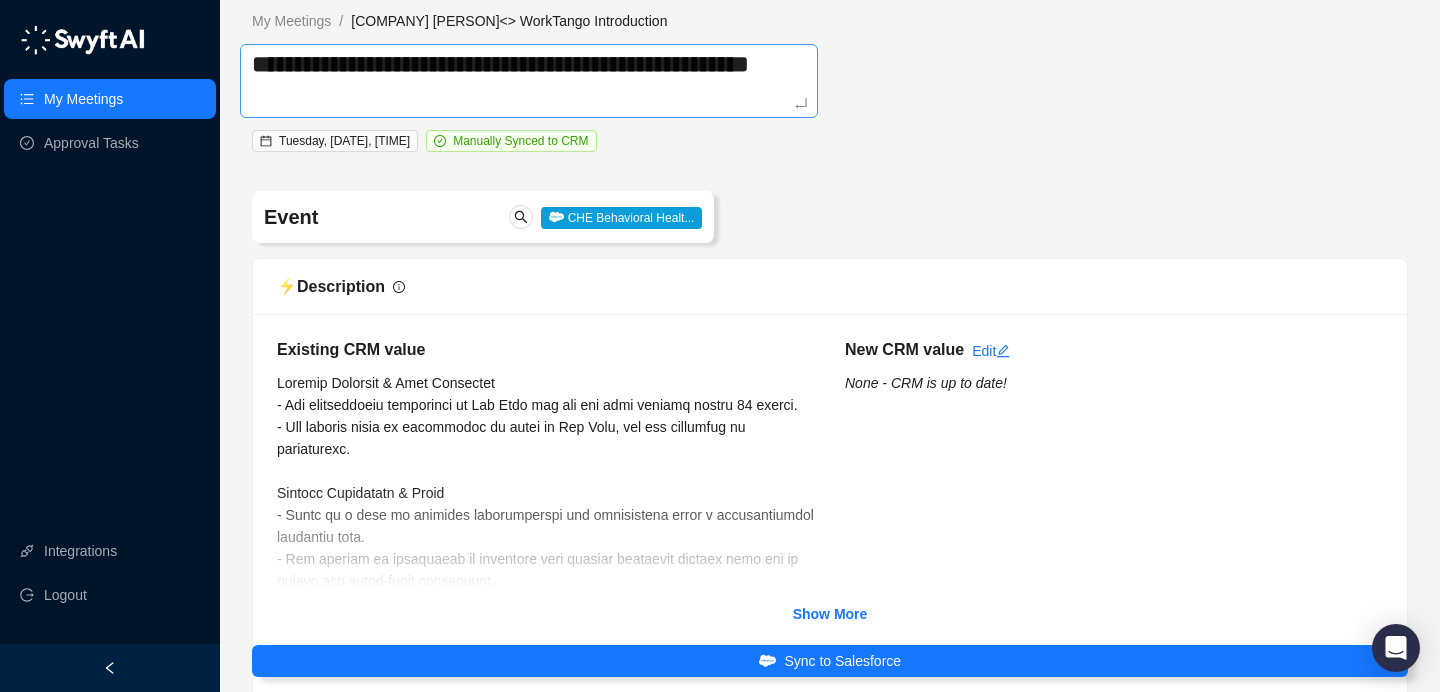 click on "**********" at bounding box center [529, 81] 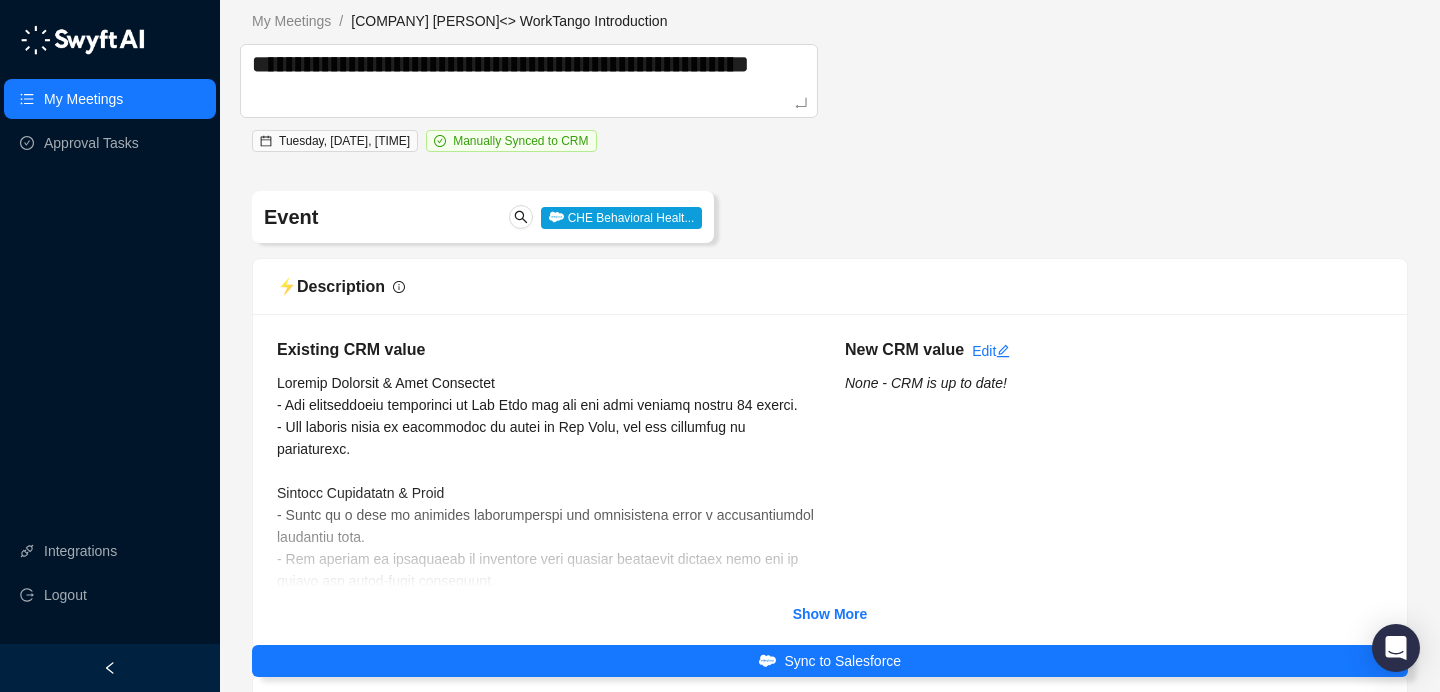 drag, startPoint x: 572, startPoint y: 60, endPoint x: 157, endPoint y: 72, distance: 415.17346 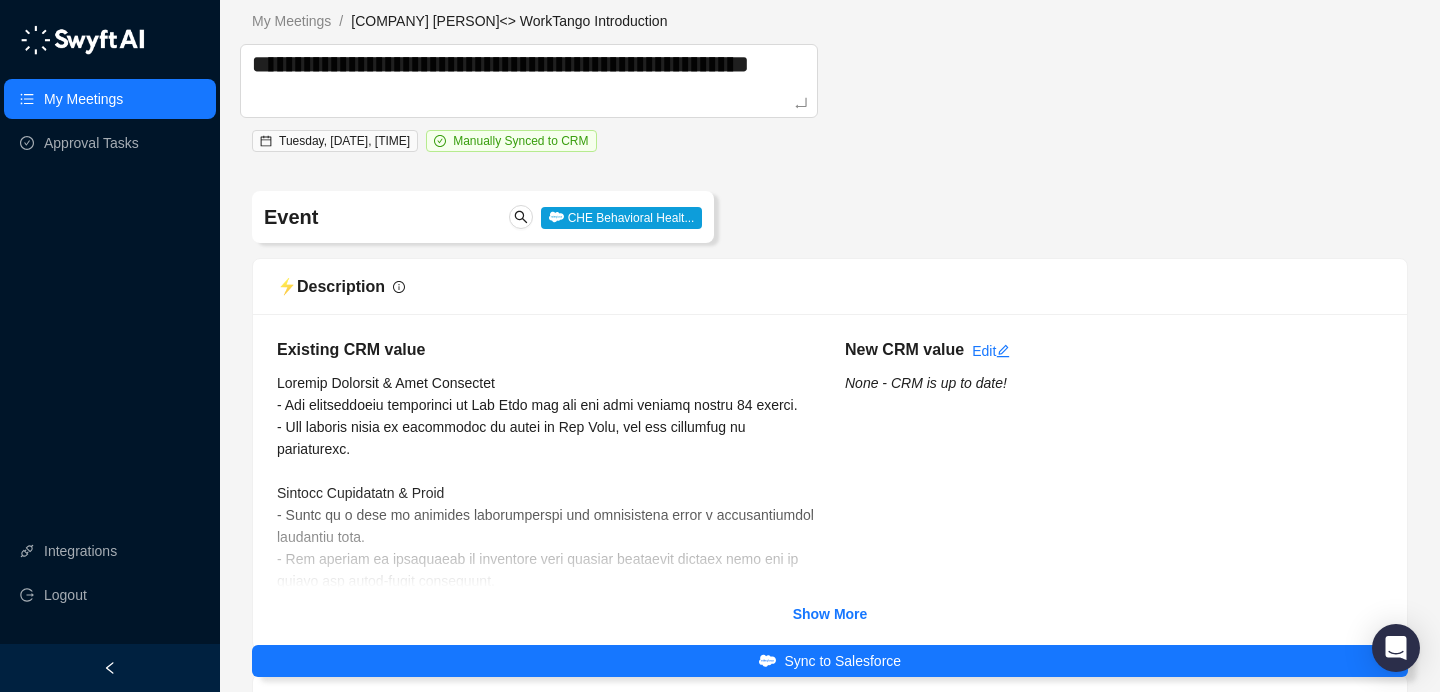 type on "**********" 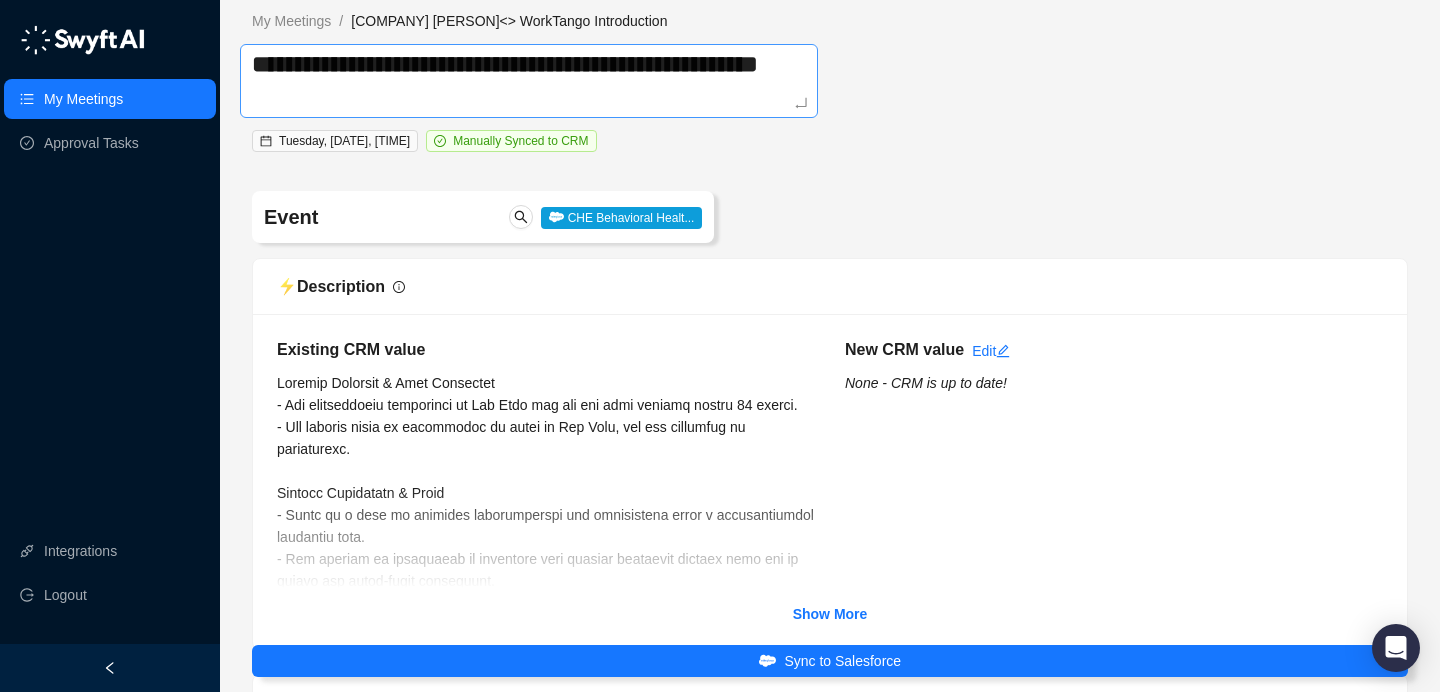 type on "**********" 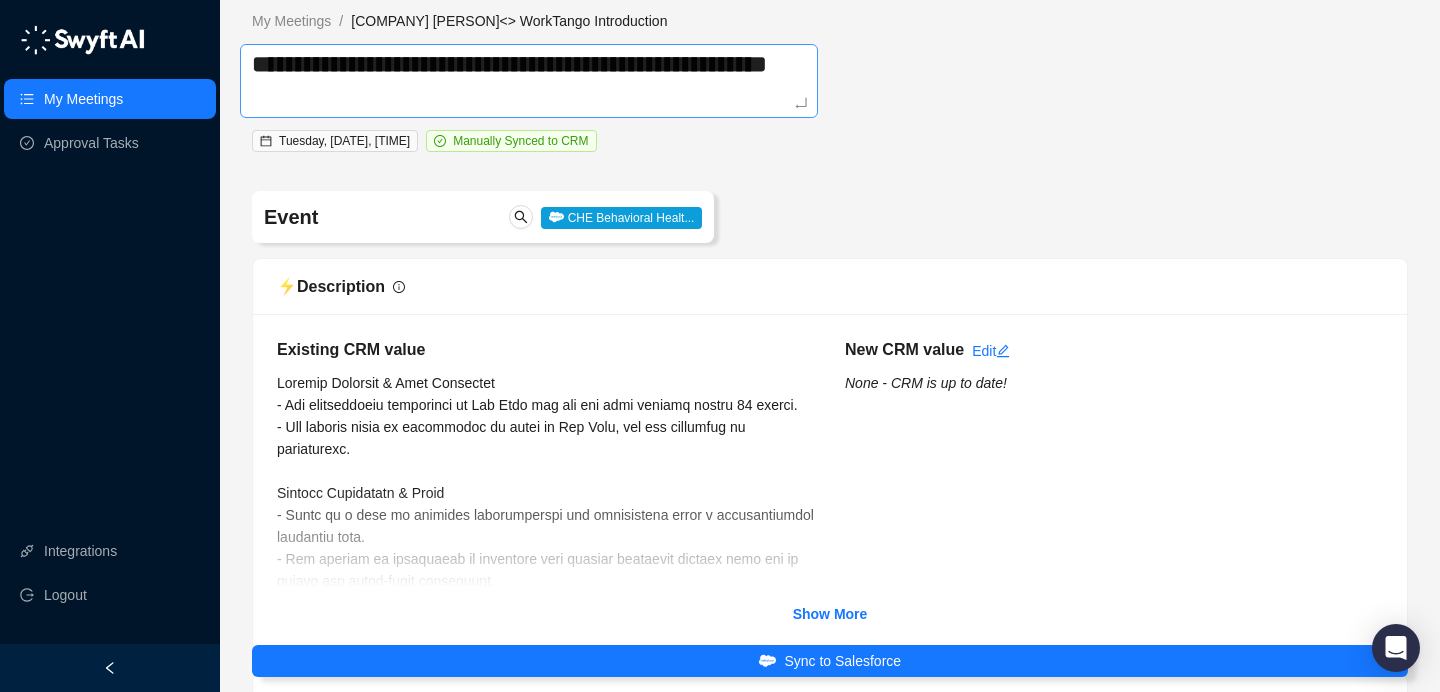 click on "**********" at bounding box center (529, 81) 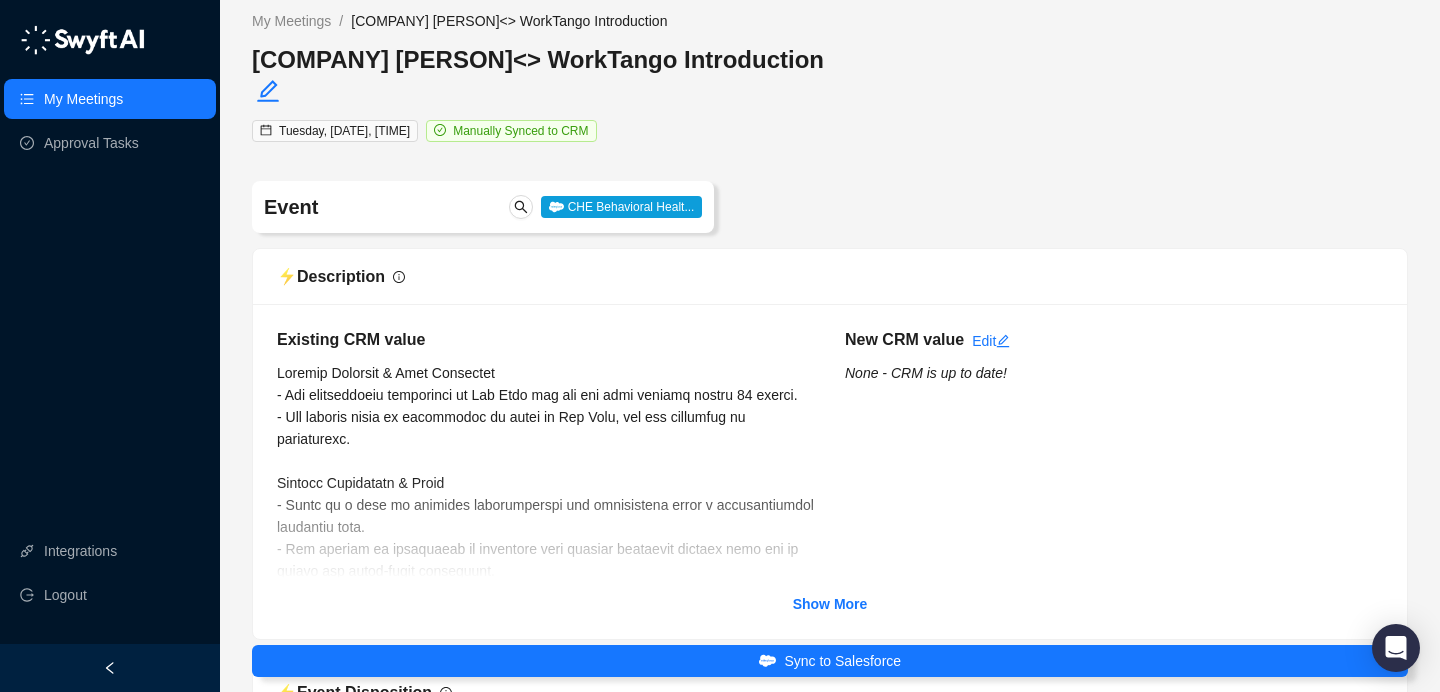 click on "⚡️  Description Existing CRM value New CRM value Edit  None - CRM is up to date! Show More ⚡️  Event Disposition Existing CRM value Attended - Nurture New CRM value Edit  None - CRM is up to date!" at bounding box center (830, 536) 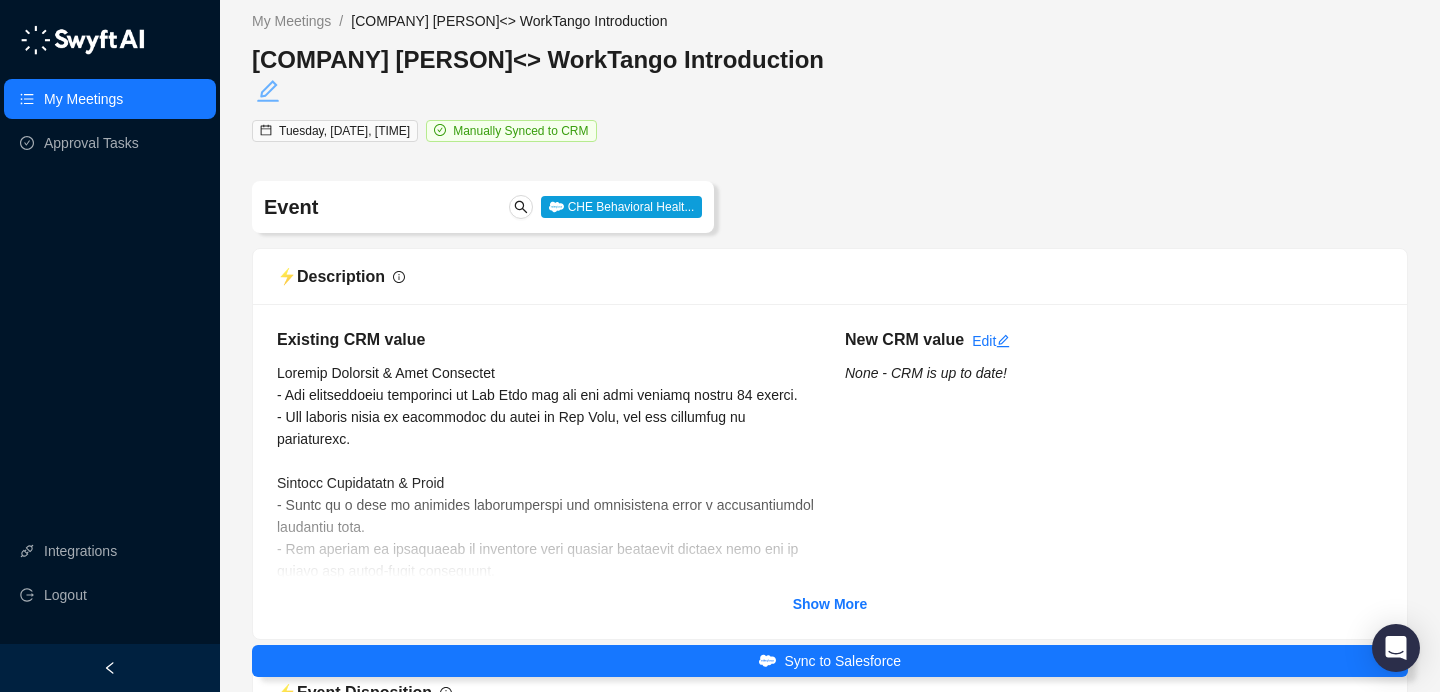 click 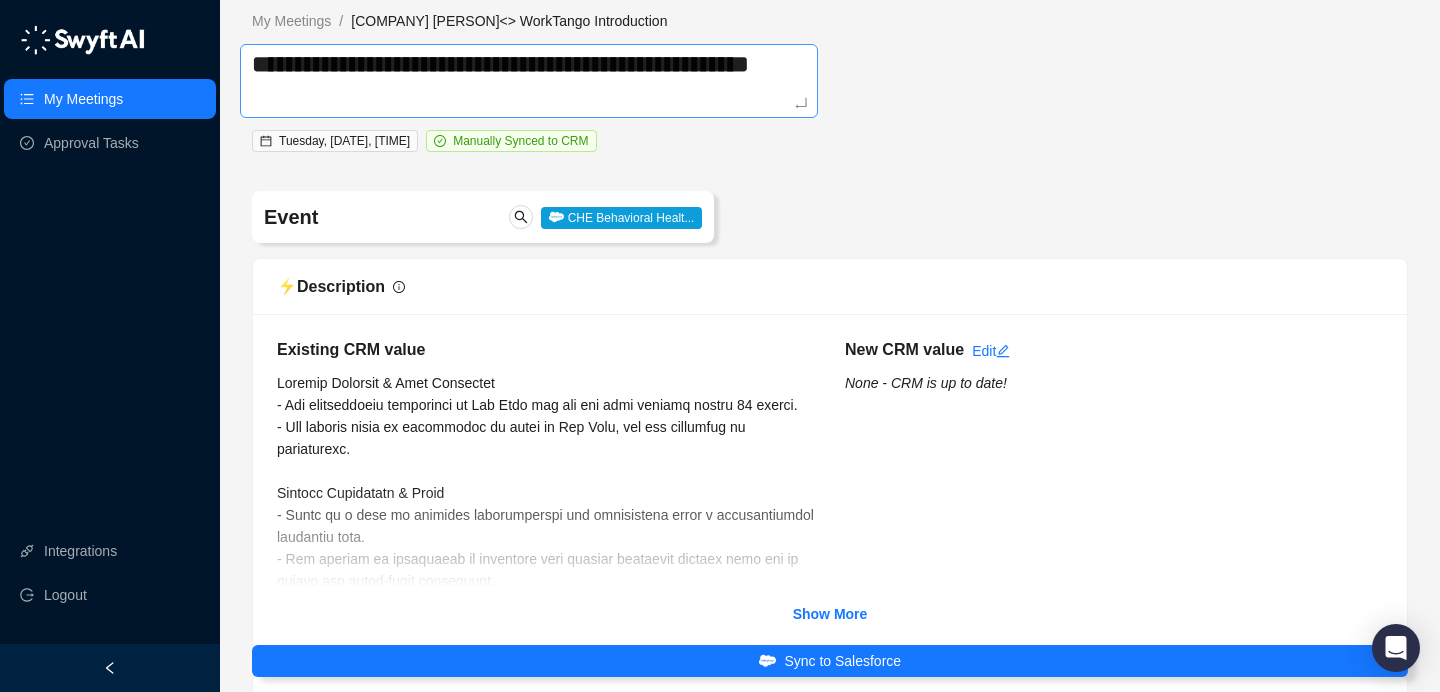 click on "**********" at bounding box center [529, 81] 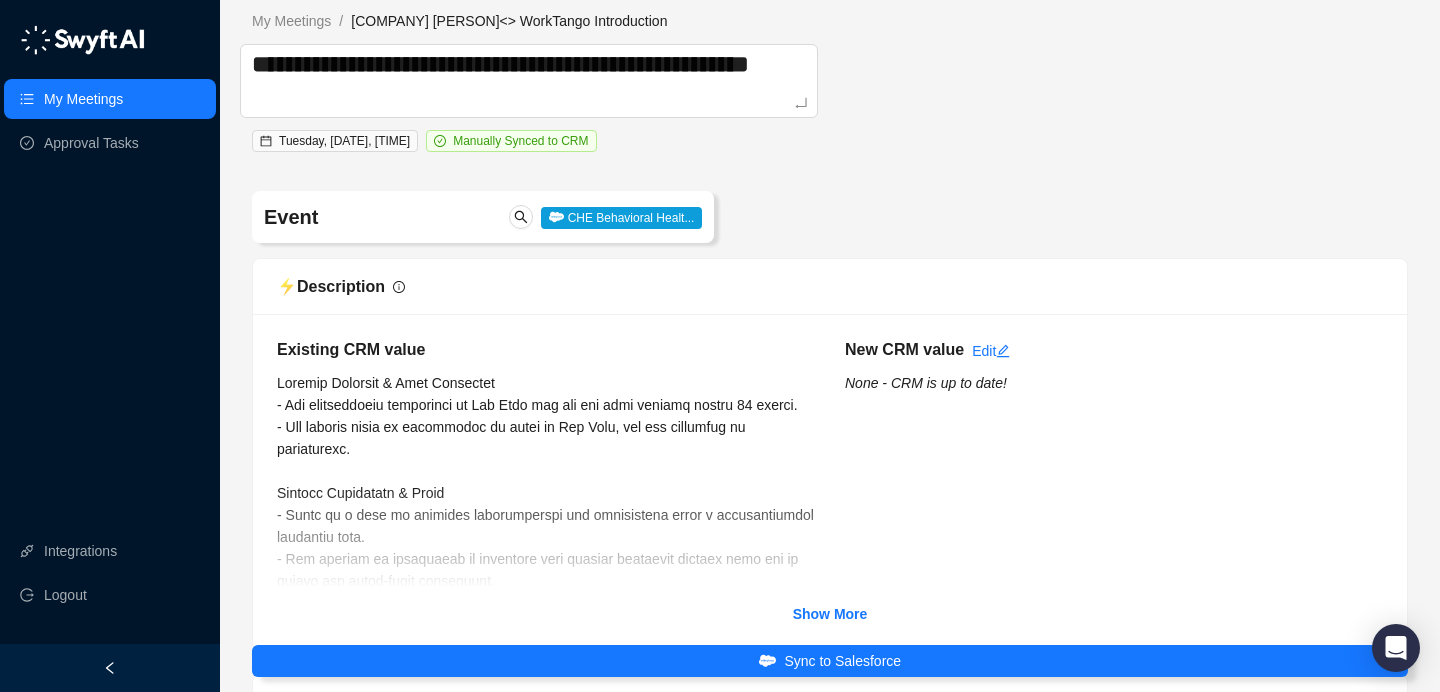 drag, startPoint x: 567, startPoint y: 62, endPoint x: 186, endPoint y: 61, distance: 381.0013 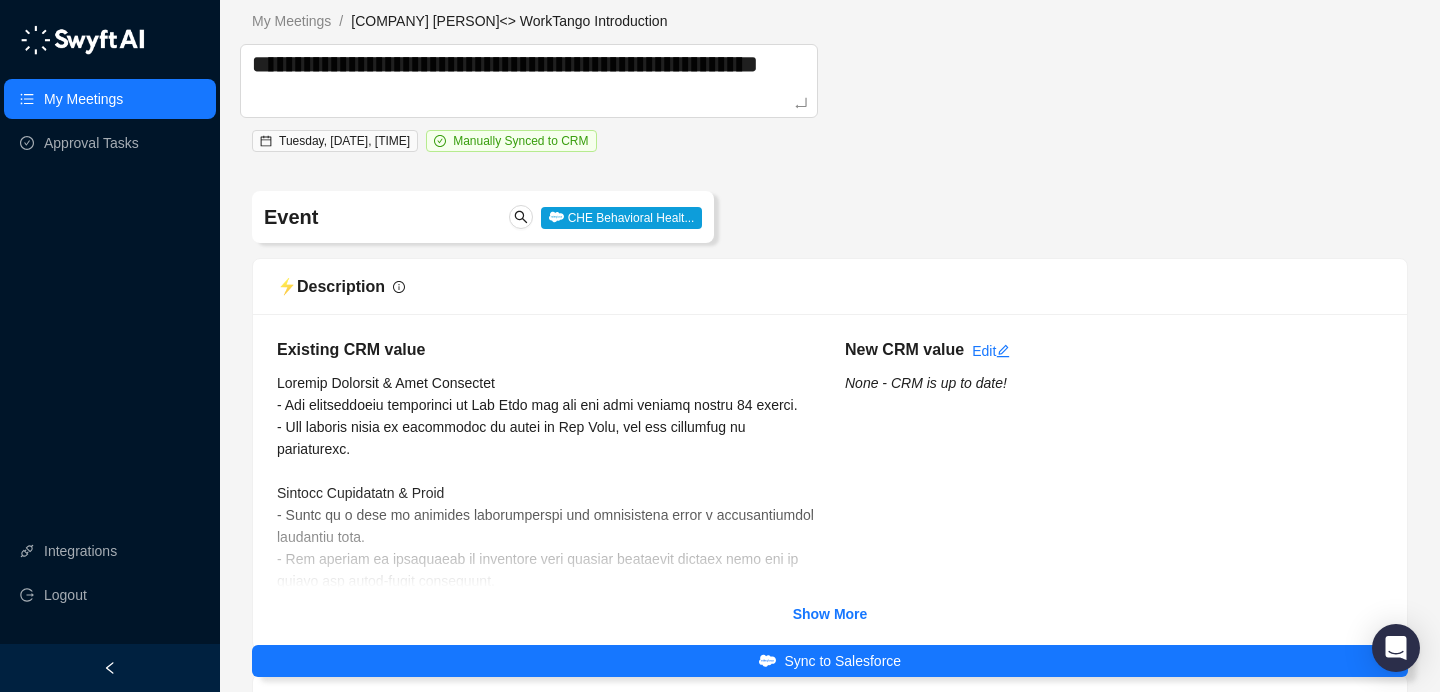 type on "**********" 